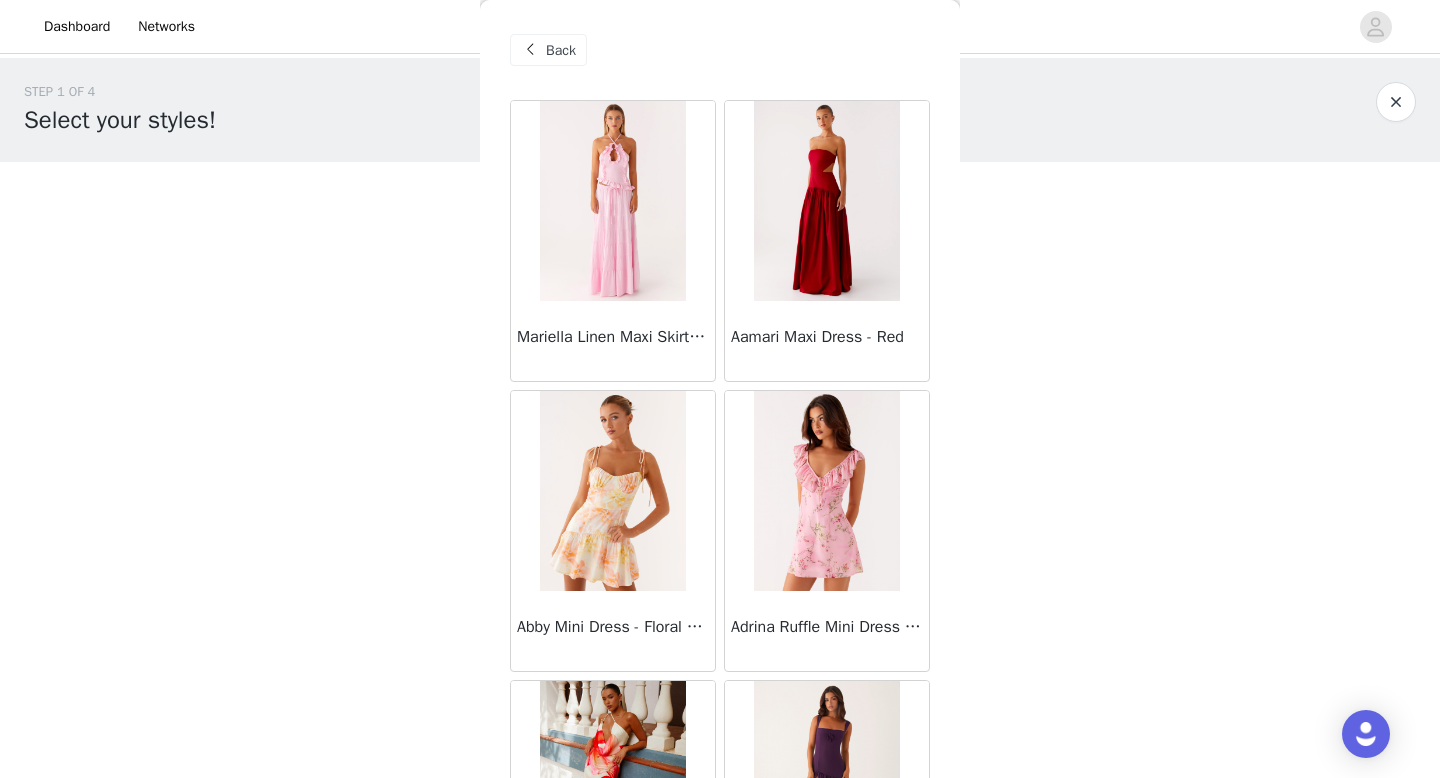 scroll, scrollTop: 0, scrollLeft: 0, axis: both 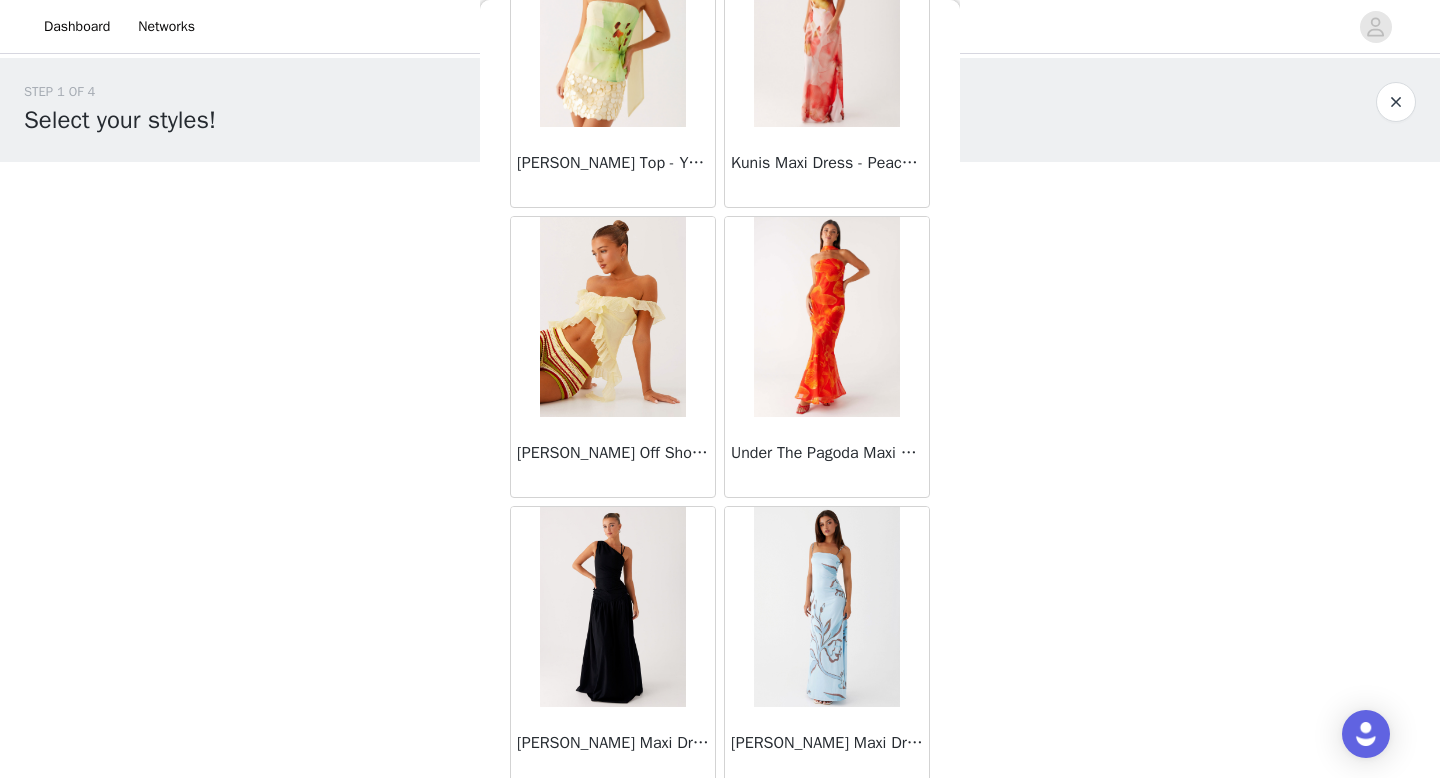click at bounding box center (612, 317) 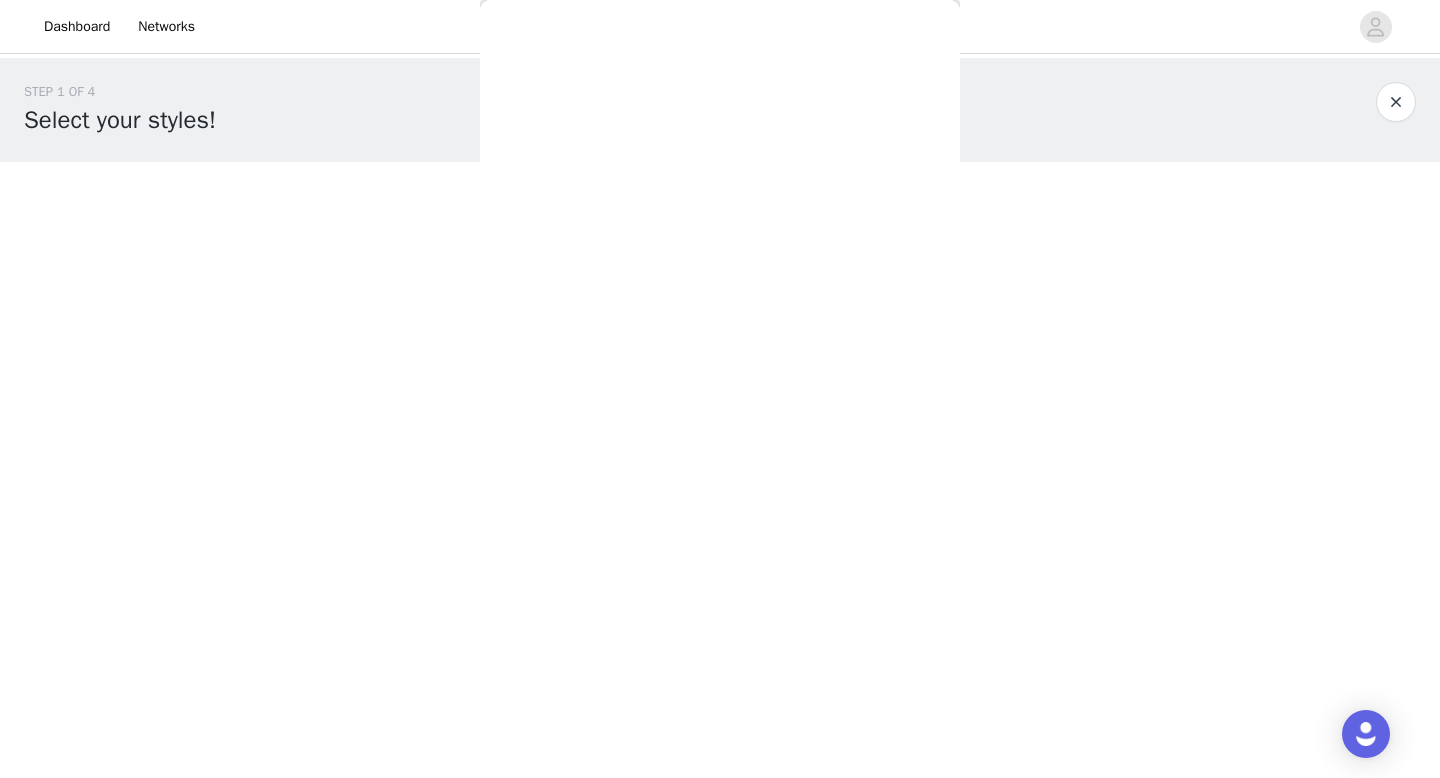 scroll, scrollTop: 0, scrollLeft: 0, axis: both 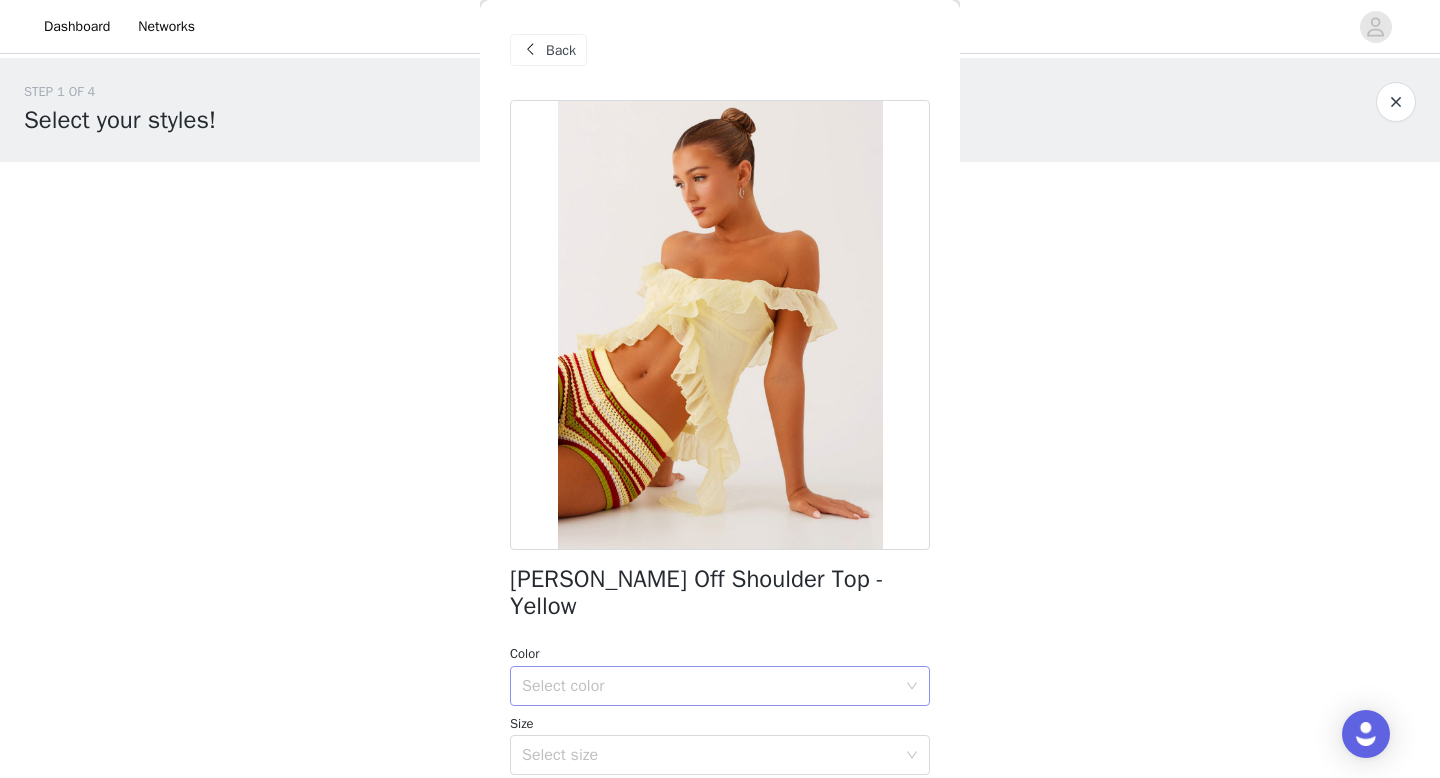 click on "Select color" at bounding box center [709, 686] 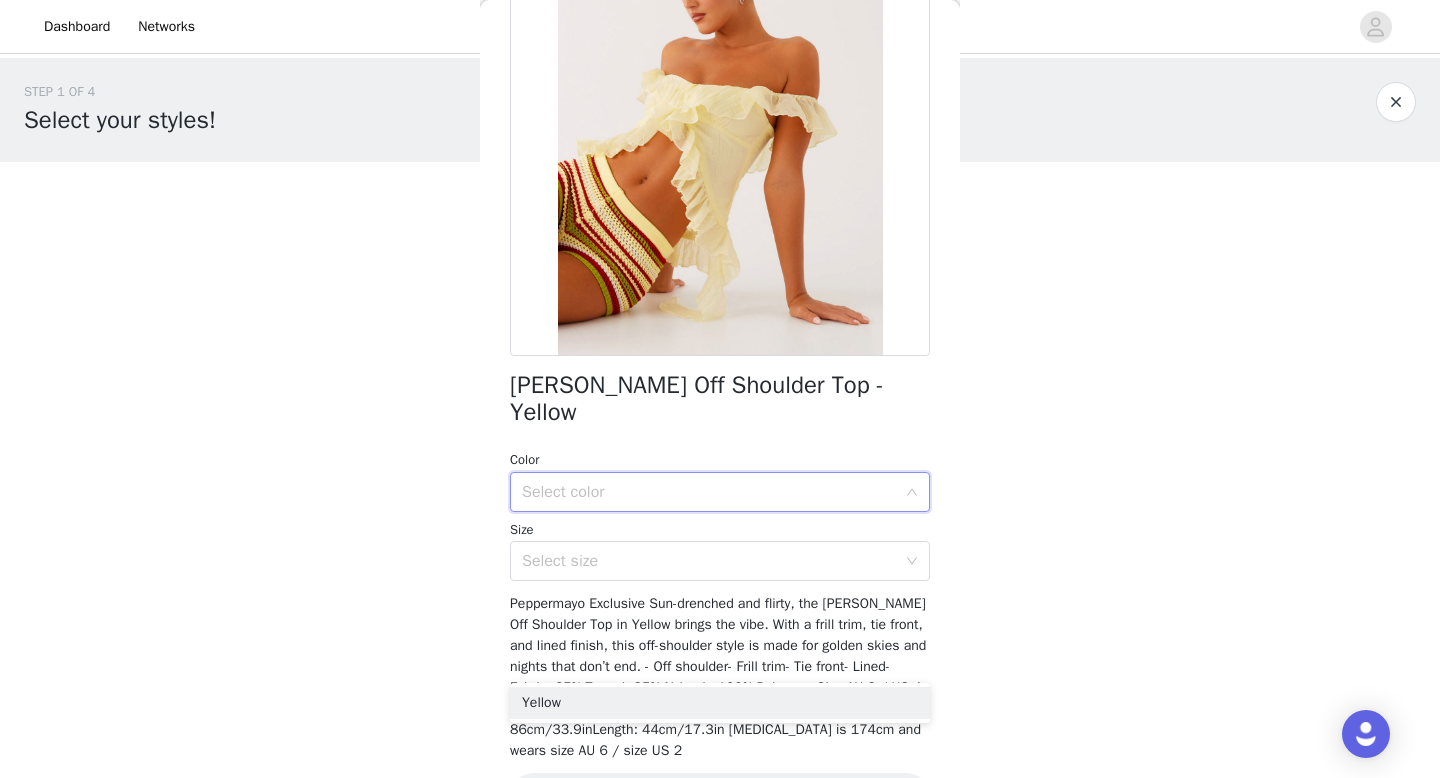 scroll, scrollTop: 234, scrollLeft: 0, axis: vertical 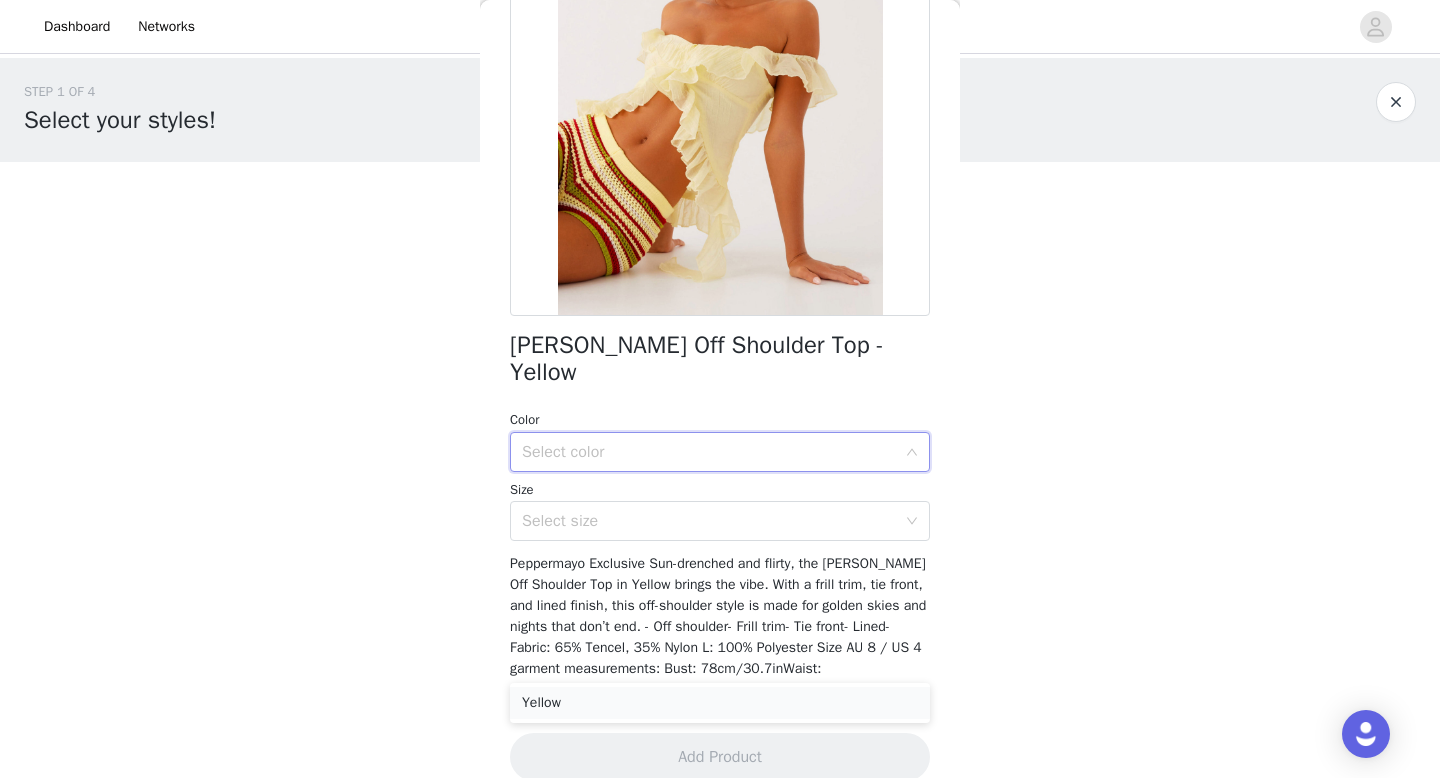 click on "Yellow" at bounding box center [720, 703] 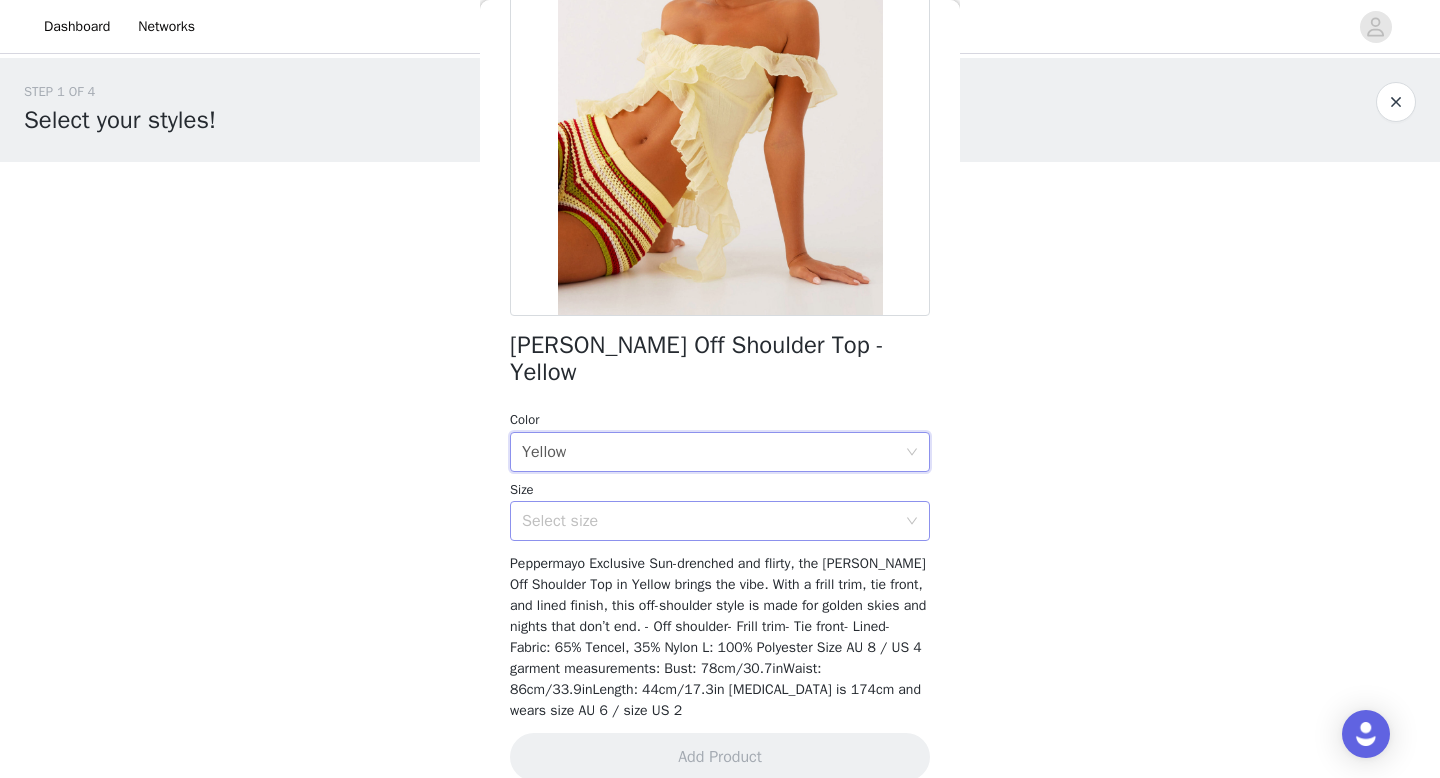 click on "Select size" at bounding box center (713, 521) 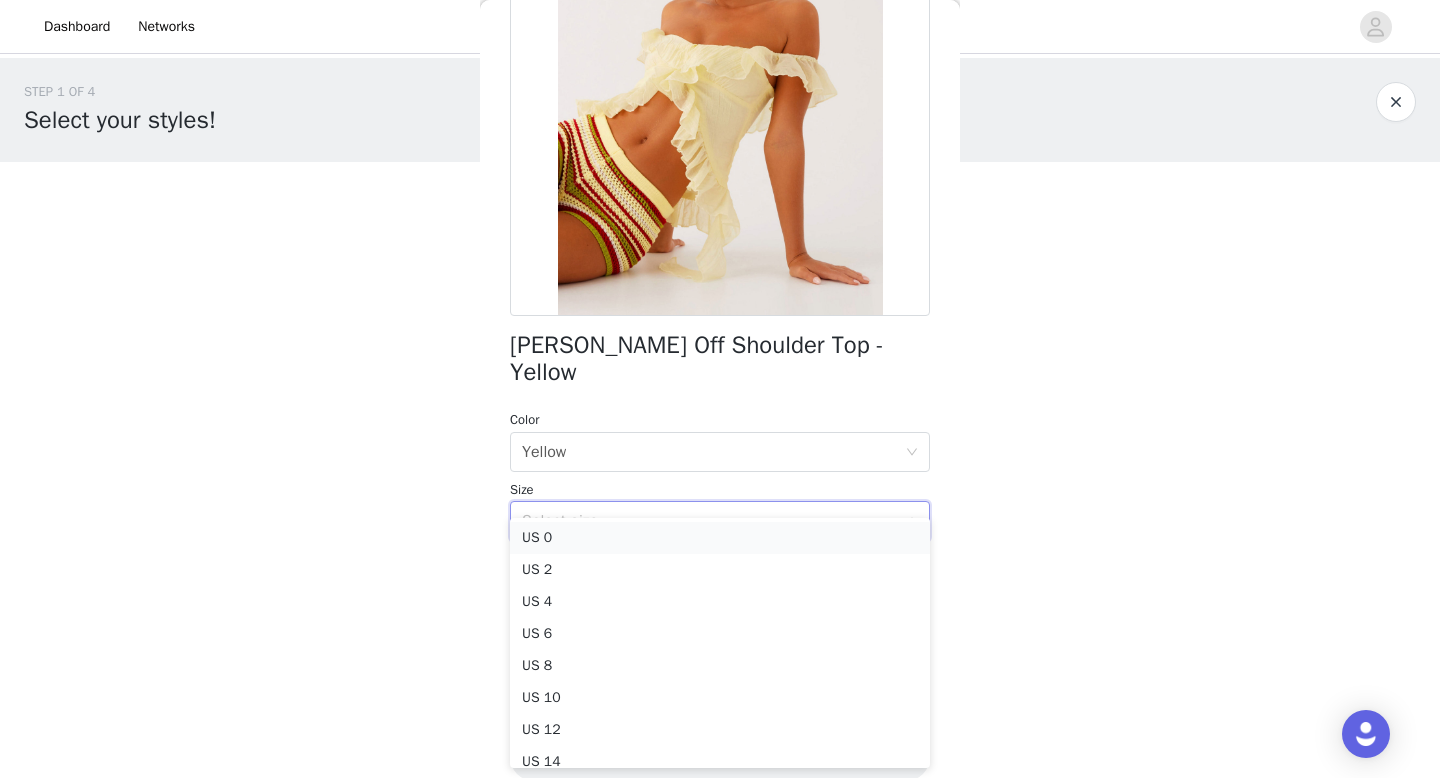 click on "US 0" at bounding box center (720, 538) 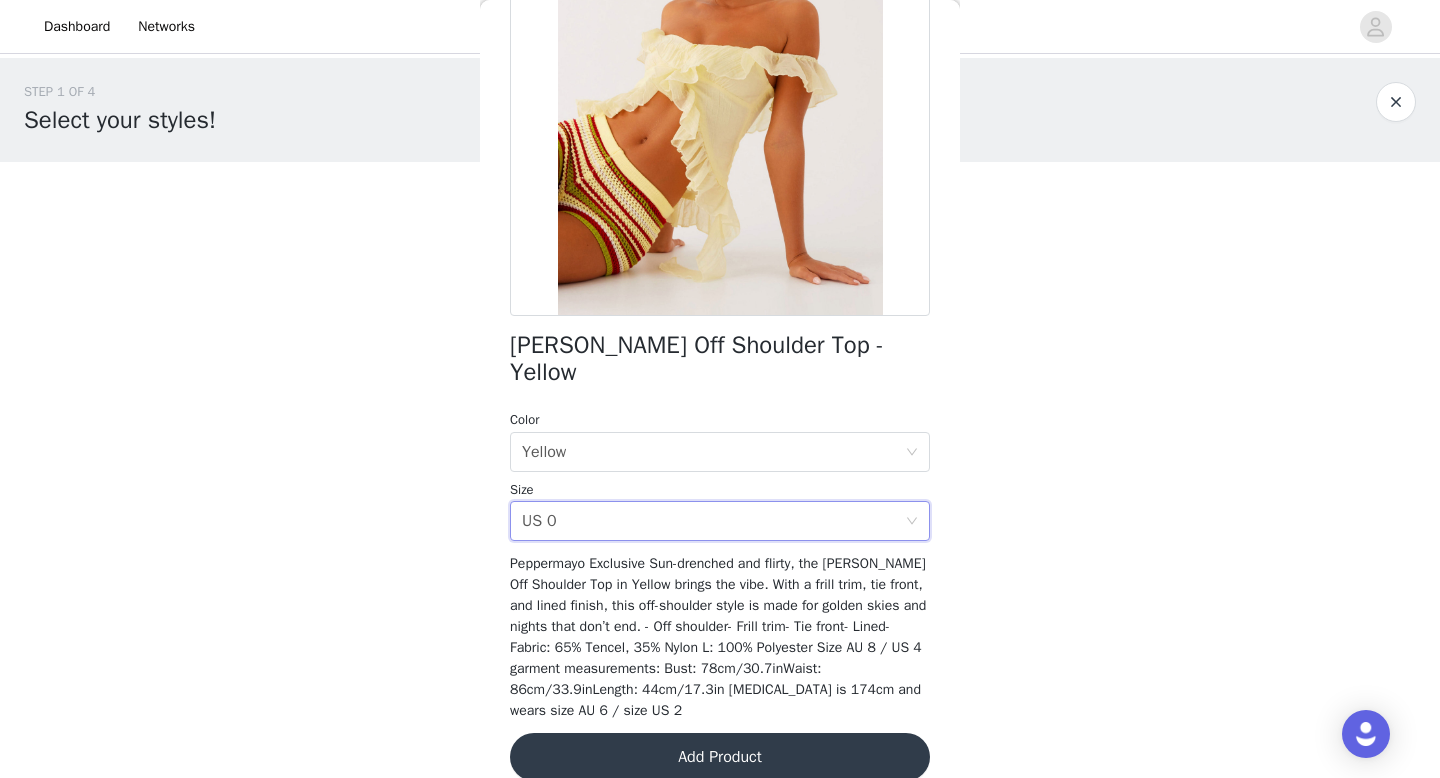 click on "Add Product" at bounding box center (720, 757) 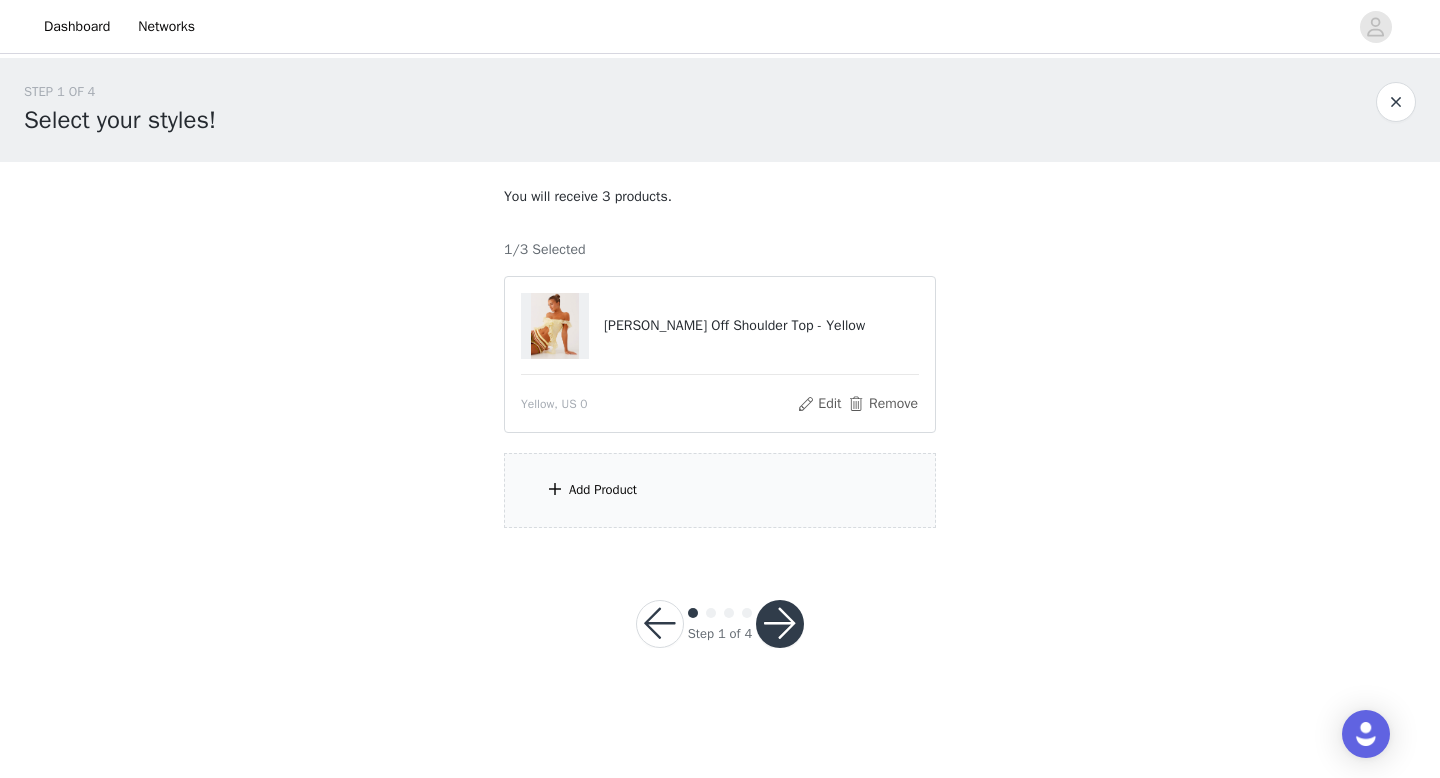 click on "Add Product" at bounding box center (720, 490) 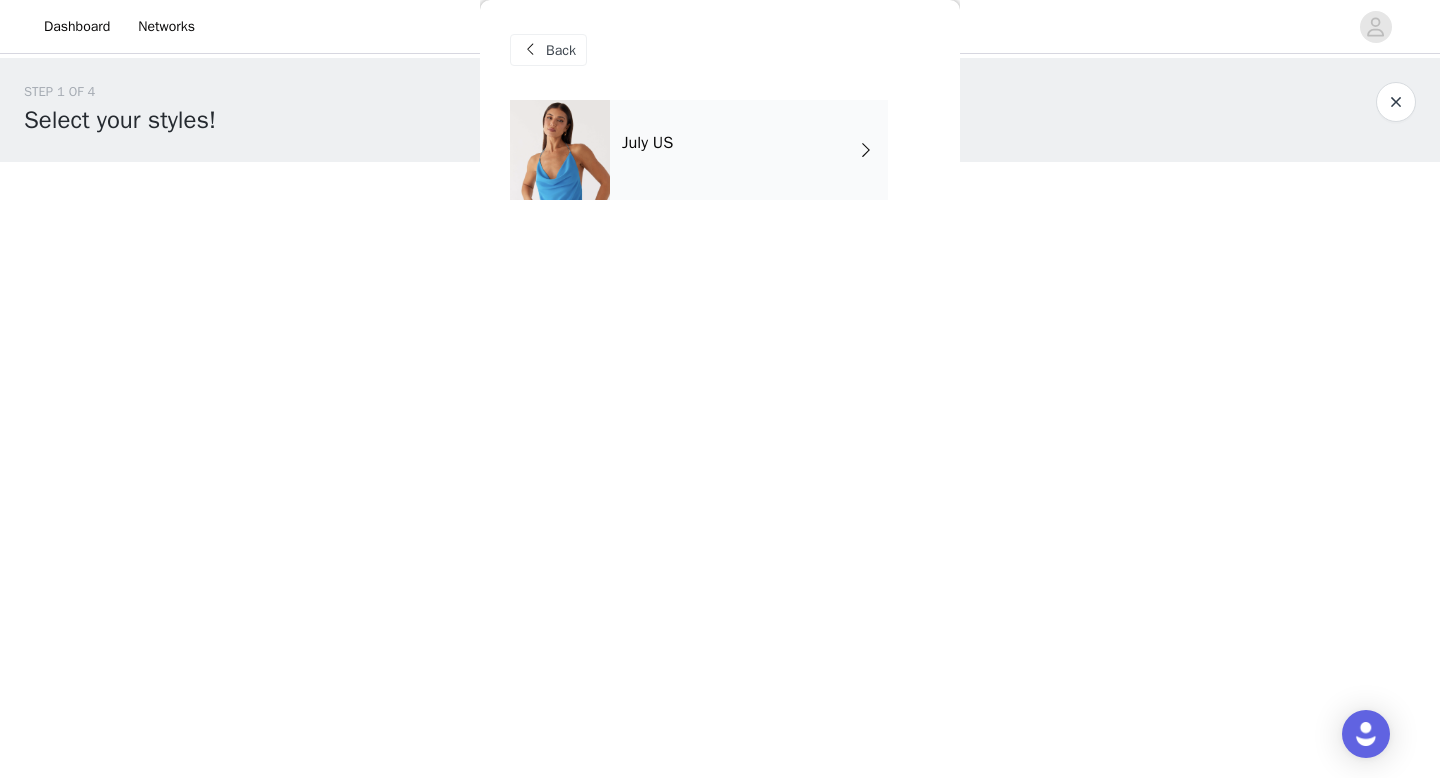 click on "July US" at bounding box center (749, 150) 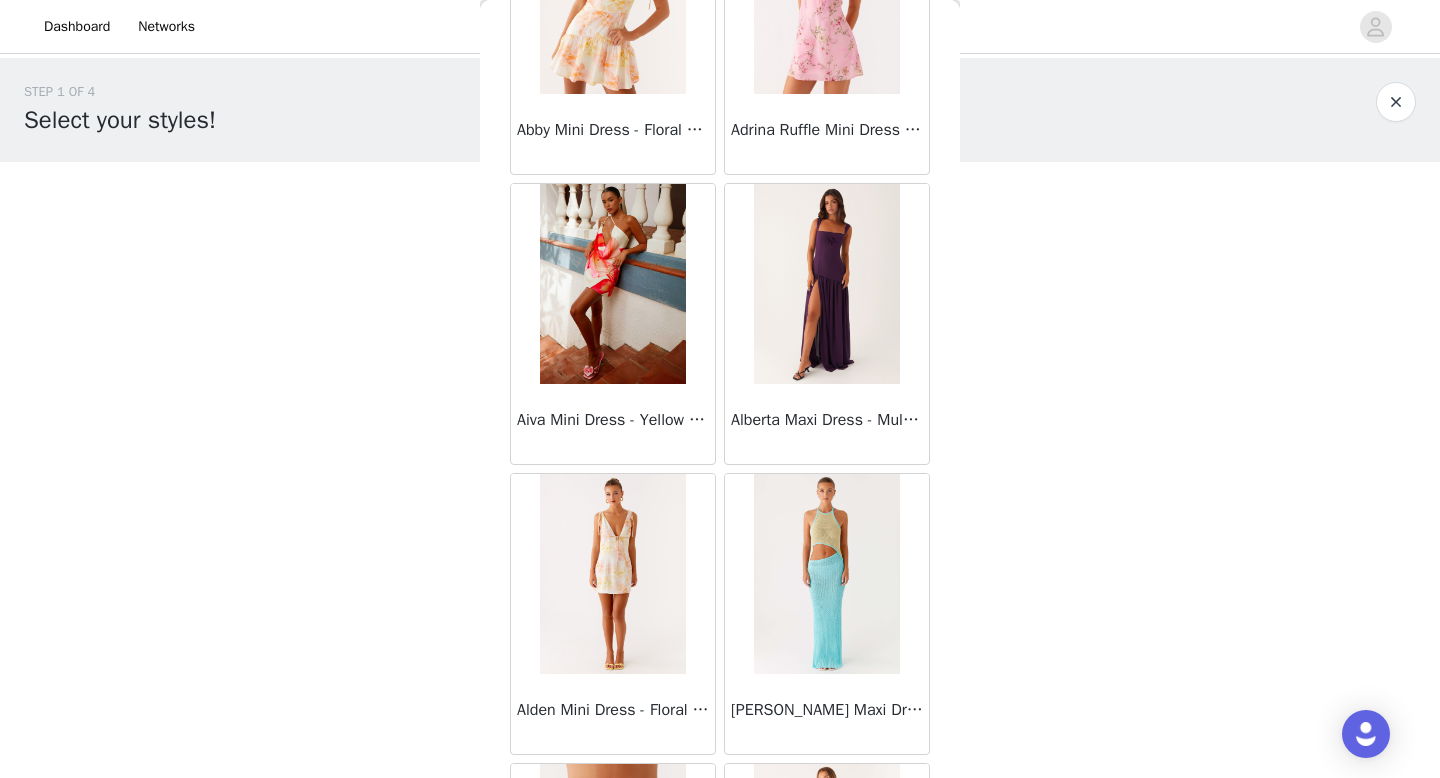 scroll, scrollTop: 503, scrollLeft: 0, axis: vertical 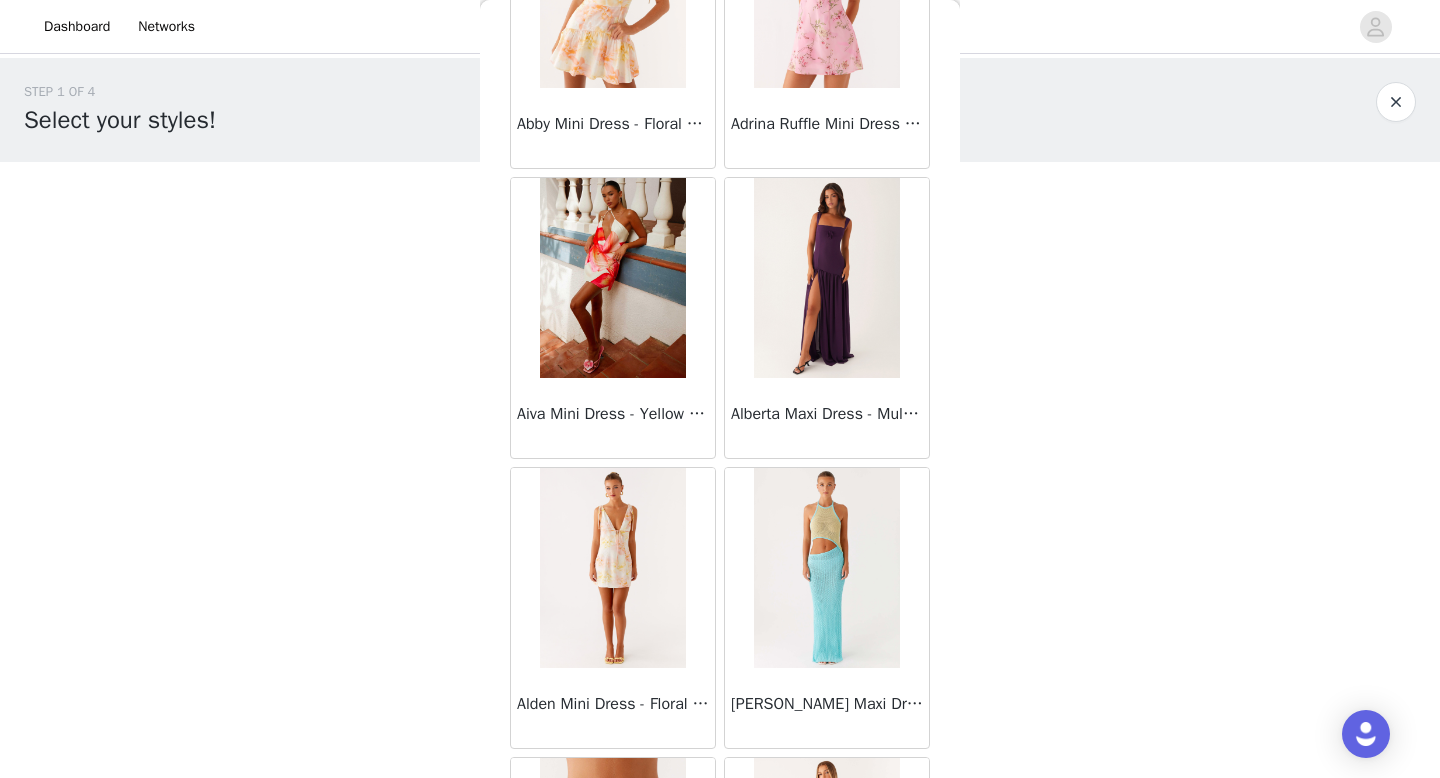 click at bounding box center [612, 568] 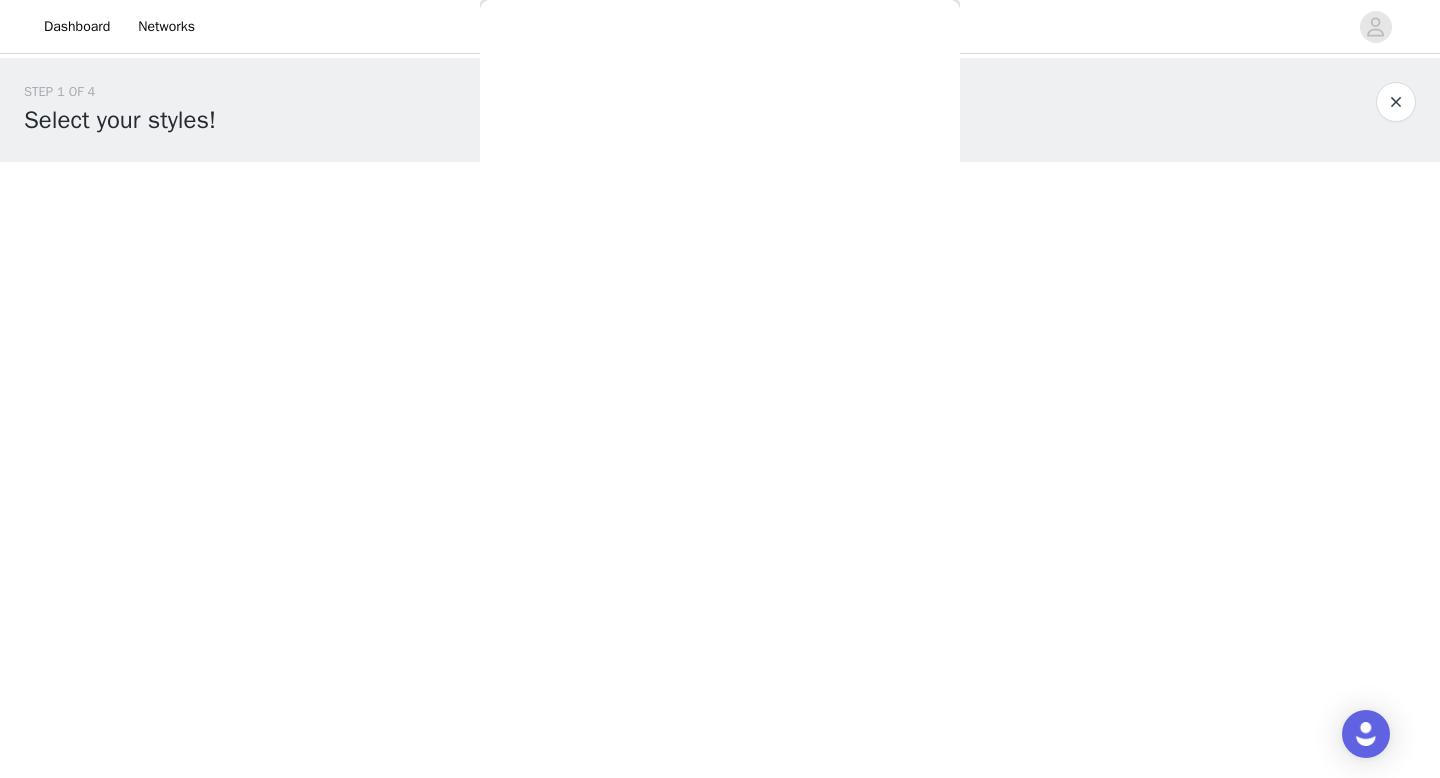 scroll, scrollTop: 0, scrollLeft: 0, axis: both 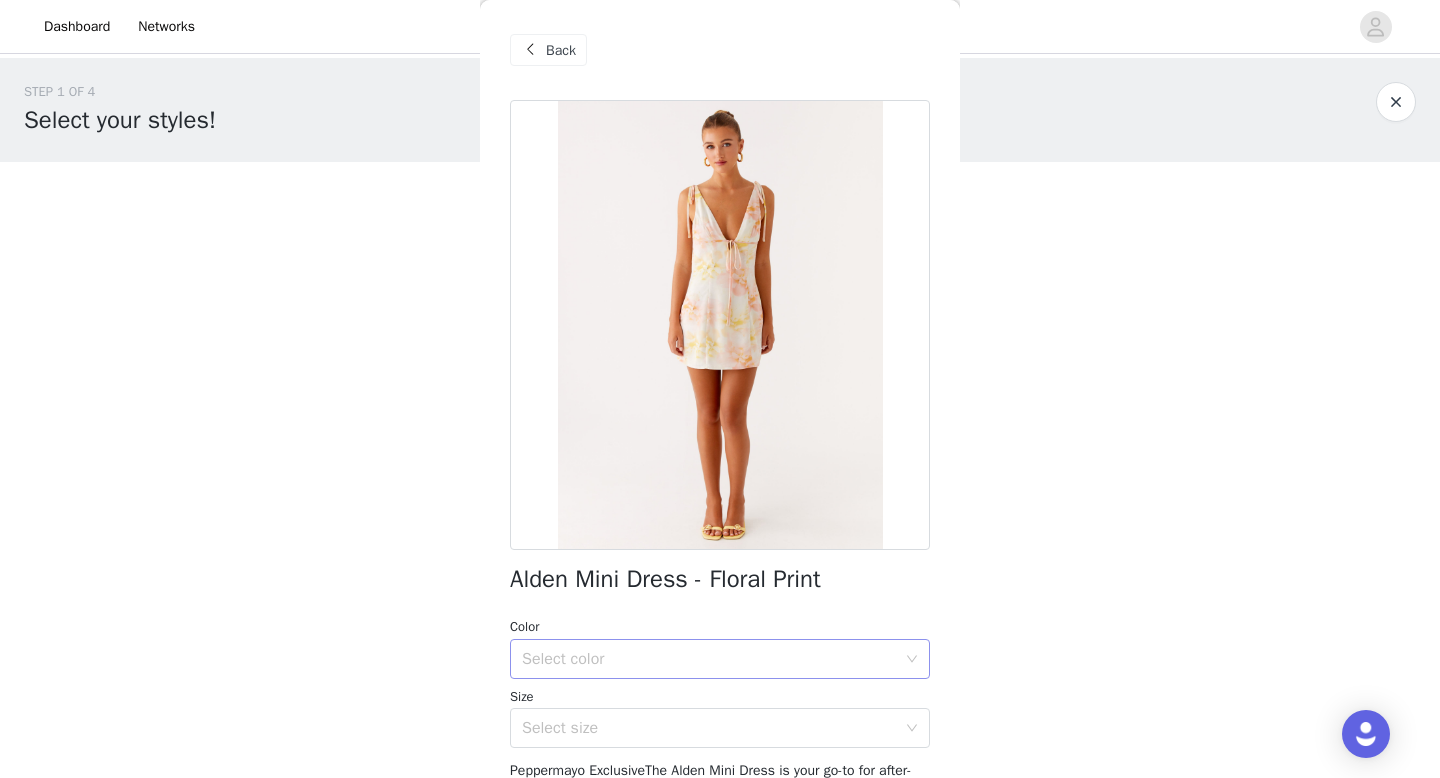 click on "Select color" at bounding box center (713, 659) 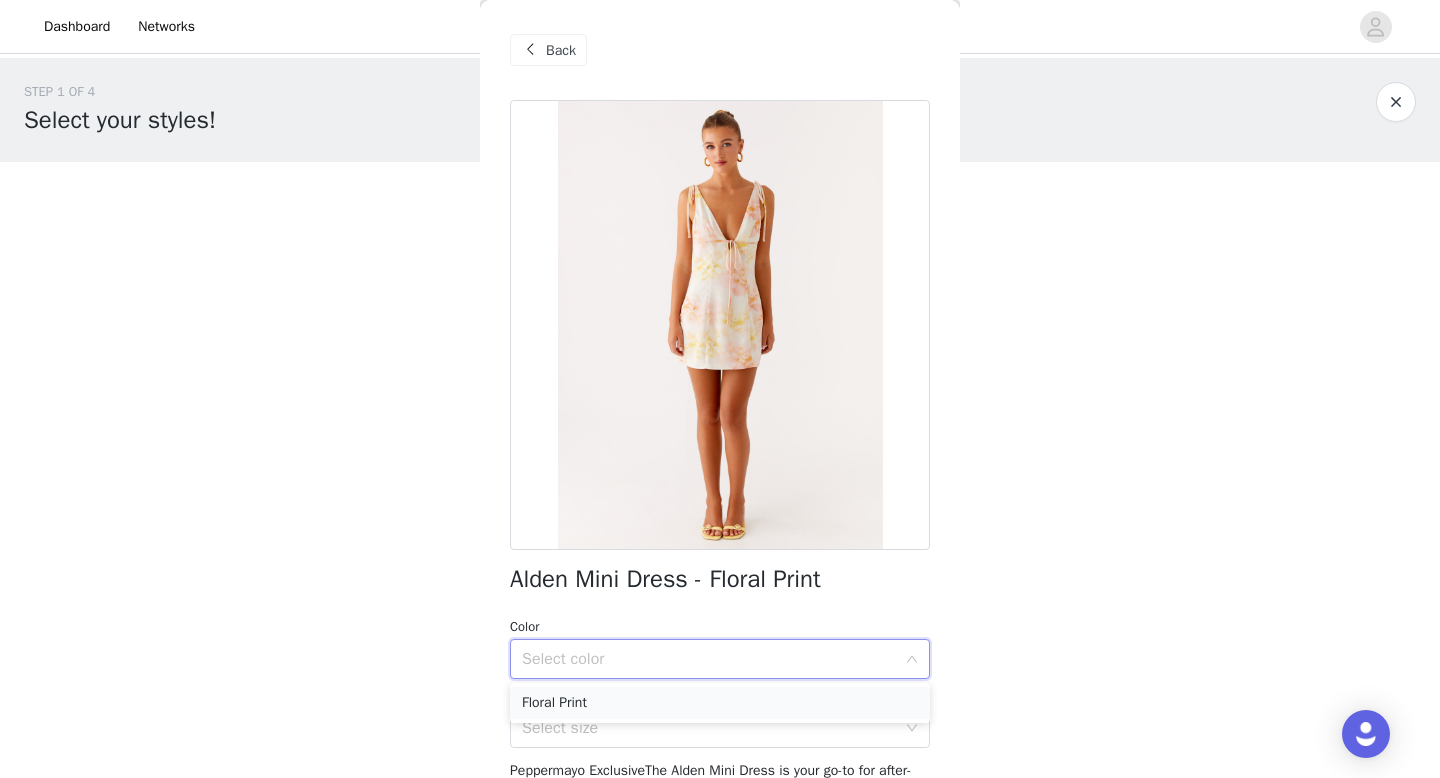 click on "Floral Print" at bounding box center [720, 703] 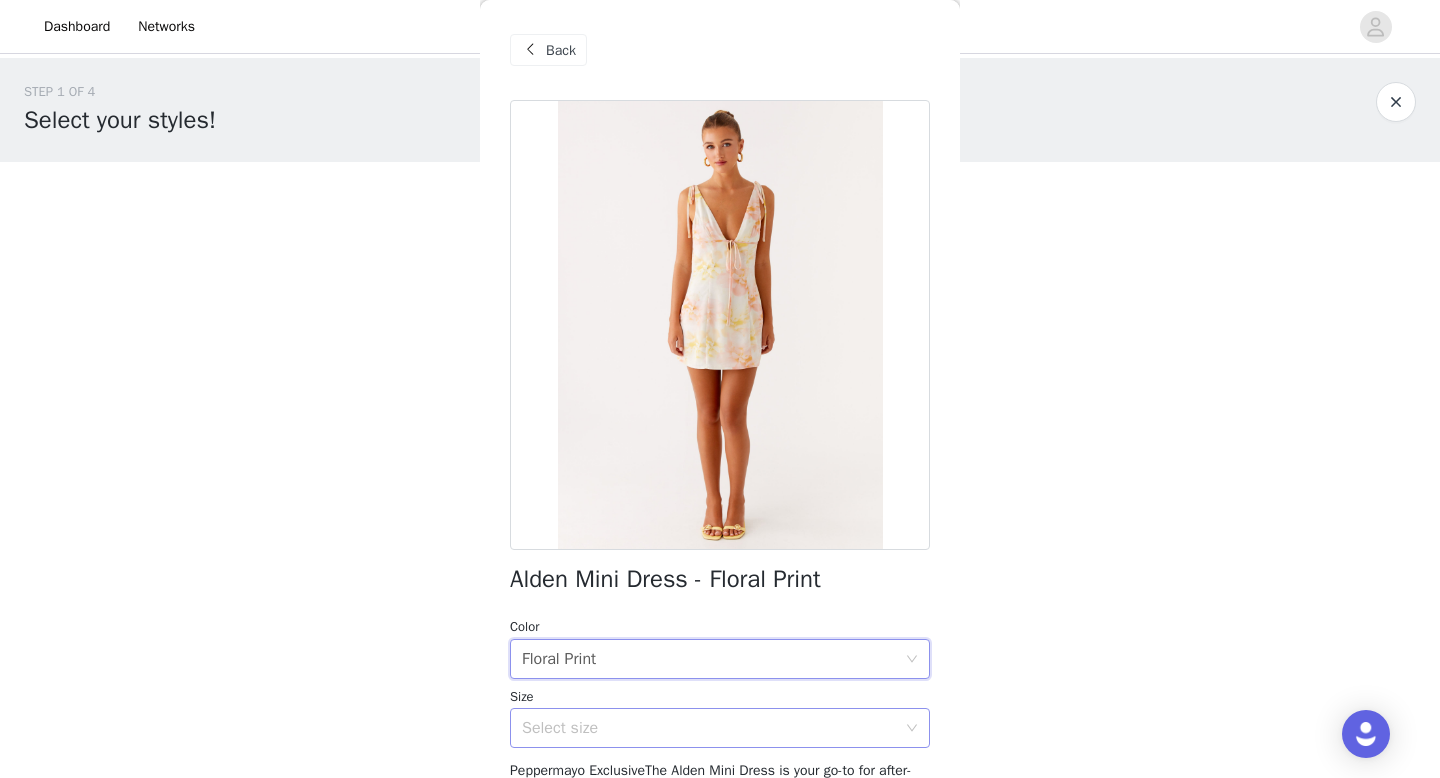 click on "Select size" at bounding box center [709, 728] 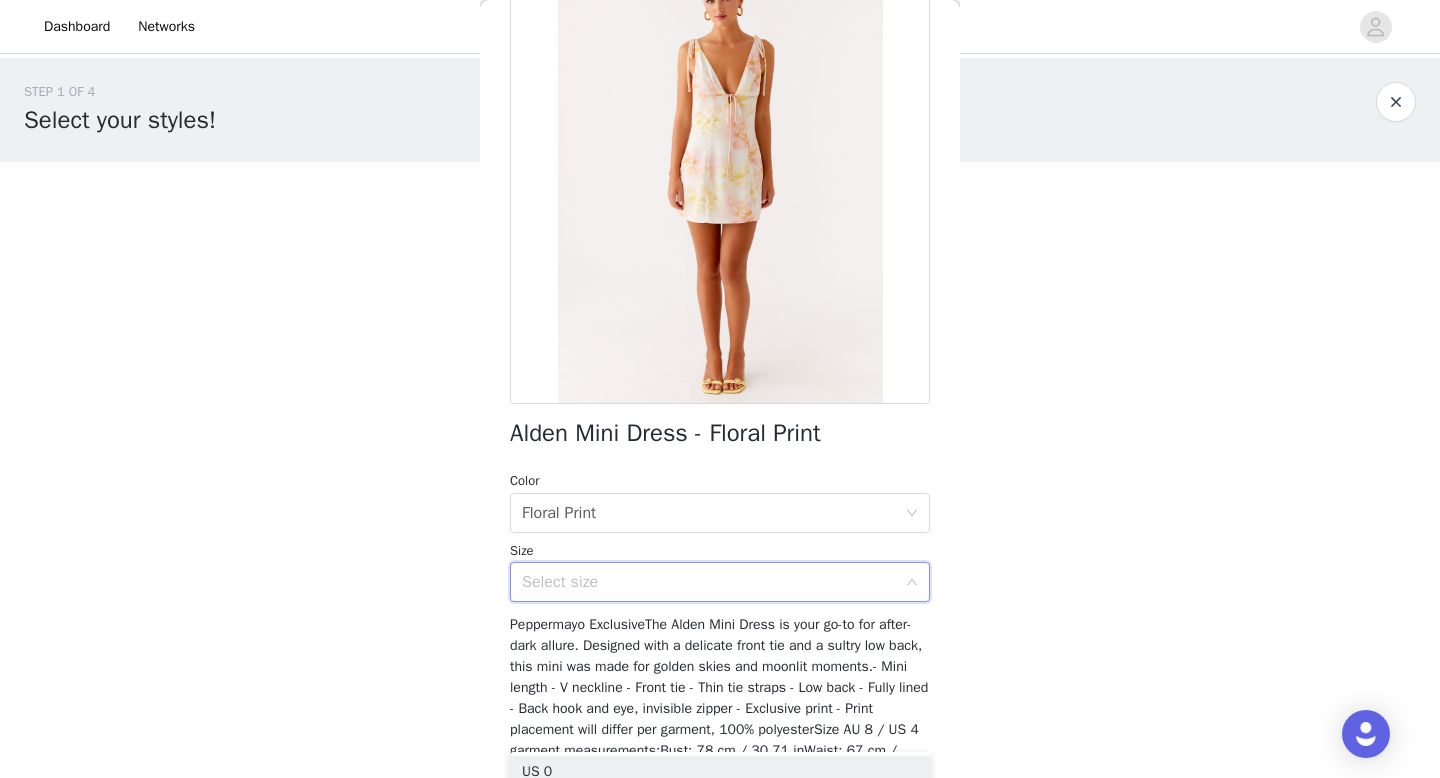 scroll, scrollTop: 168, scrollLeft: 0, axis: vertical 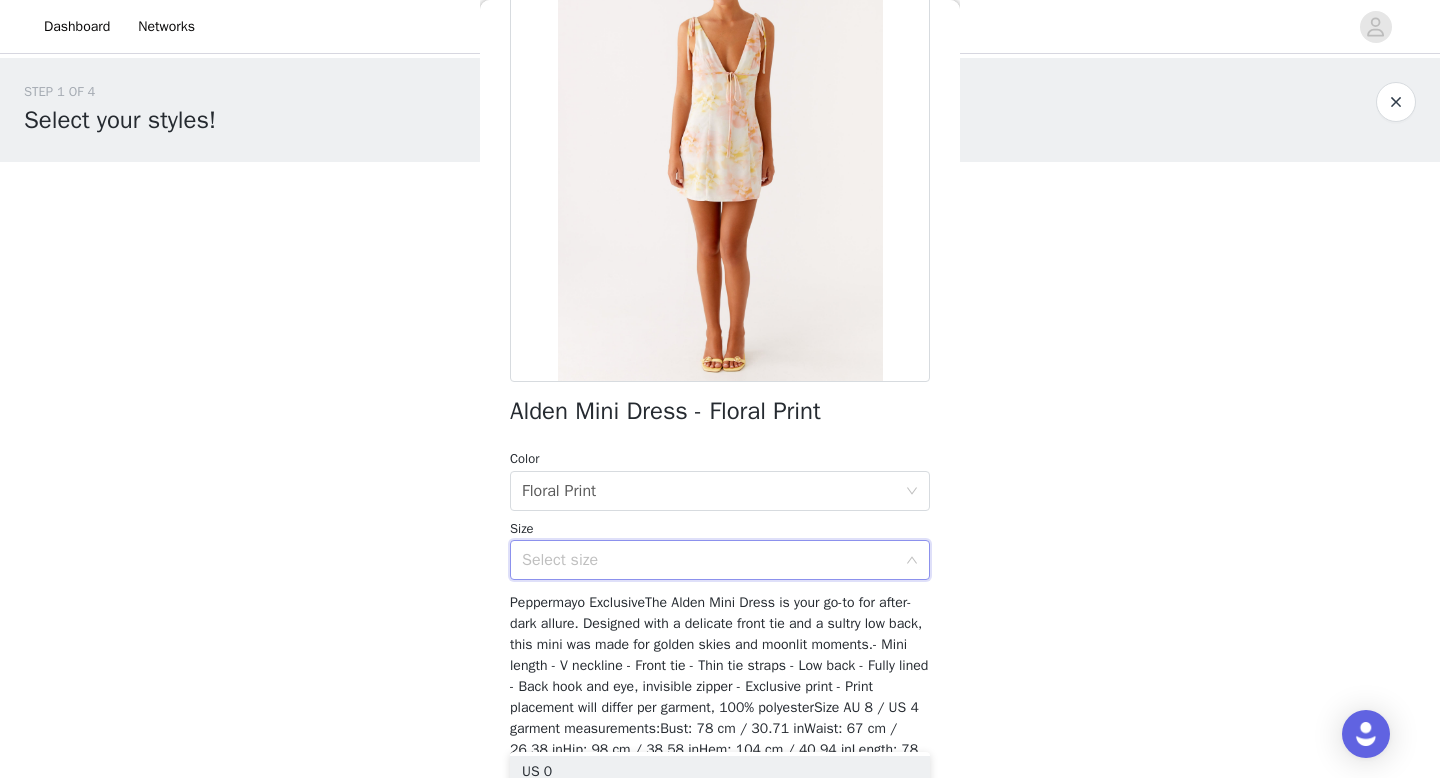 click on "Select size" at bounding box center [709, 560] 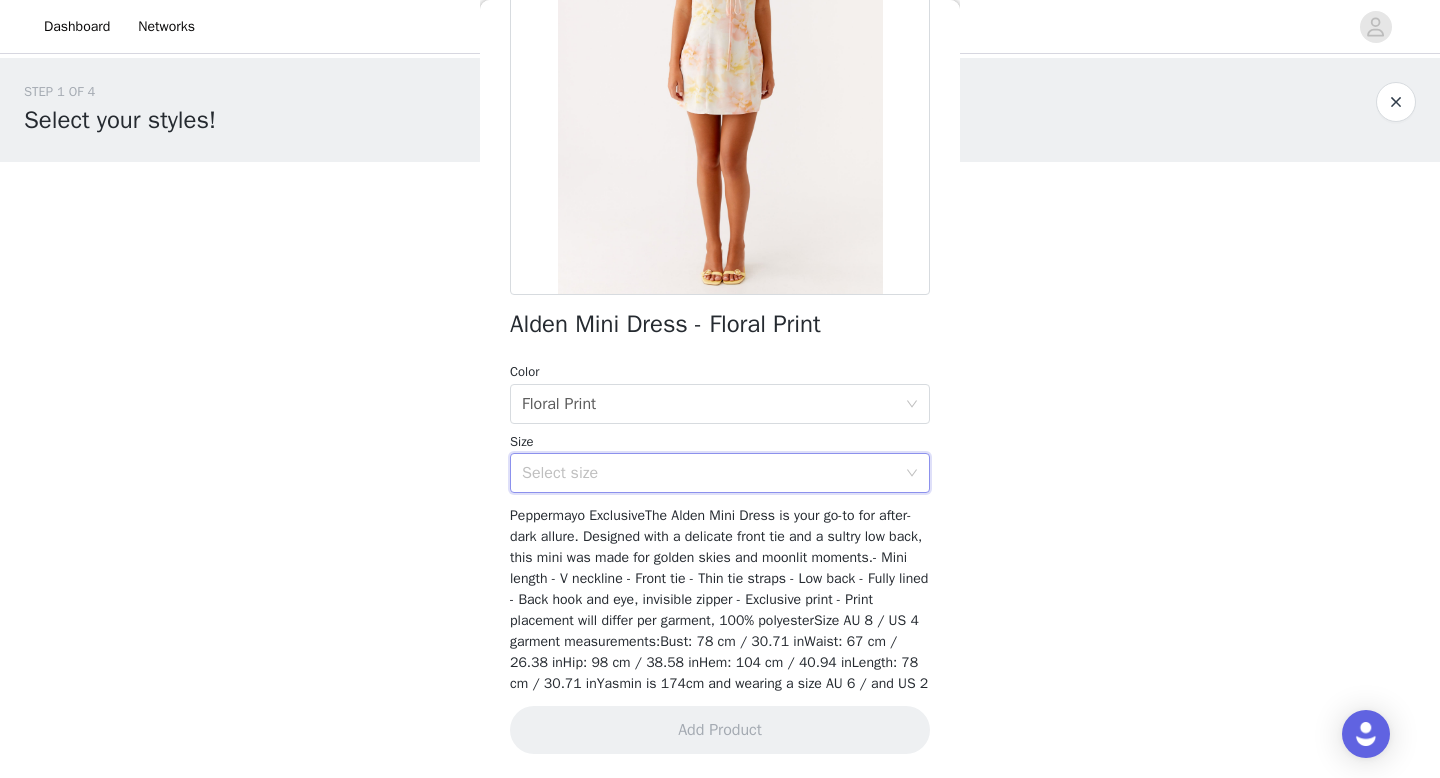 scroll, scrollTop: 276, scrollLeft: 0, axis: vertical 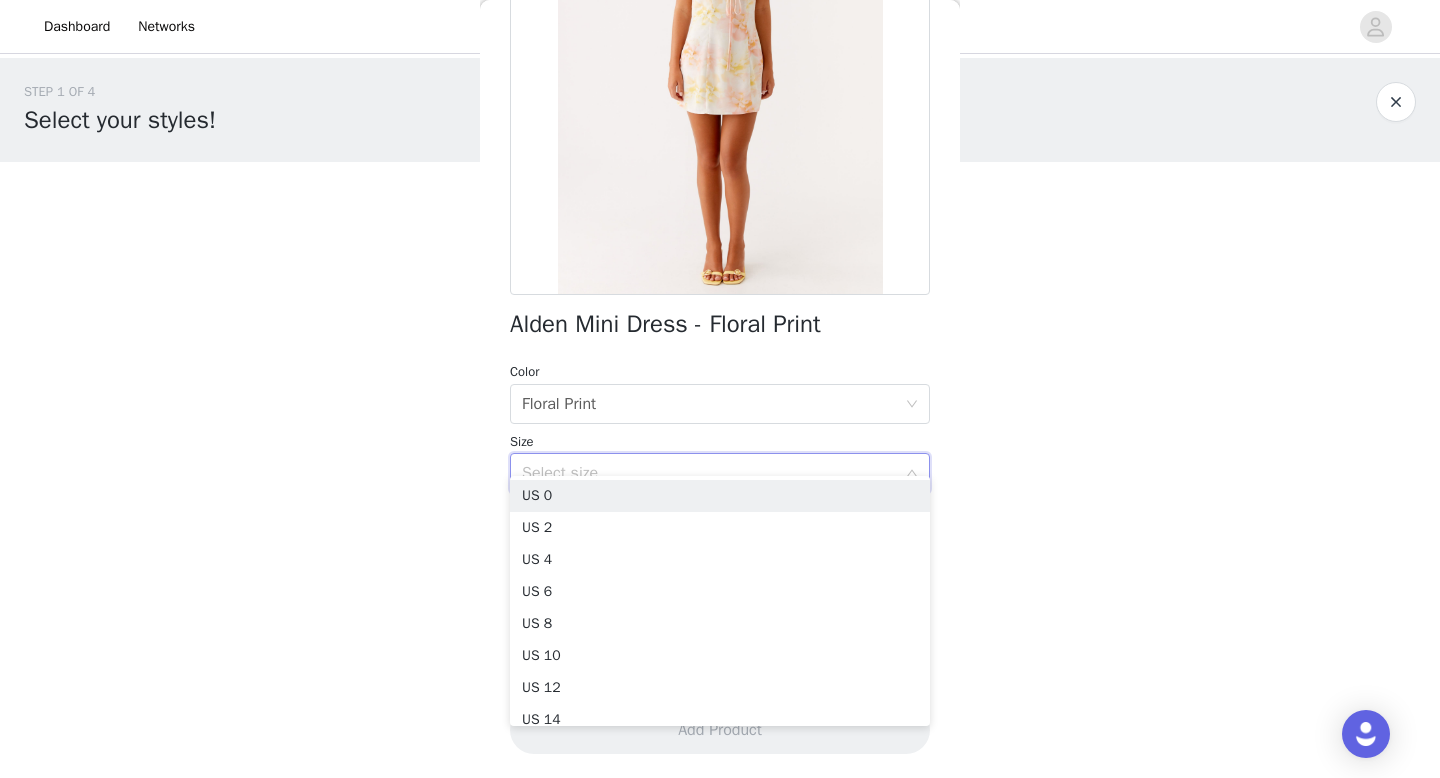click on "Select size" at bounding box center [709, 473] 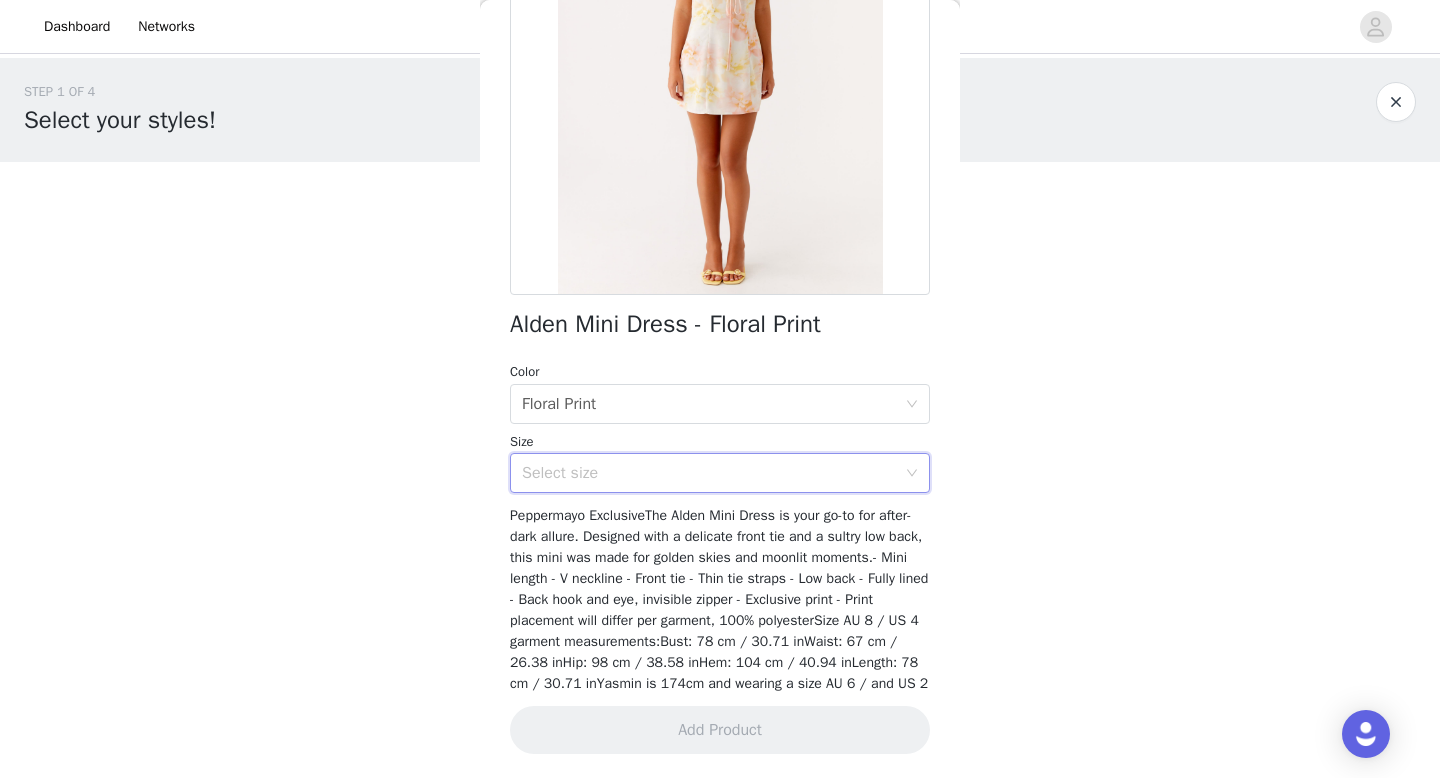click on "Select size" at bounding box center [709, 473] 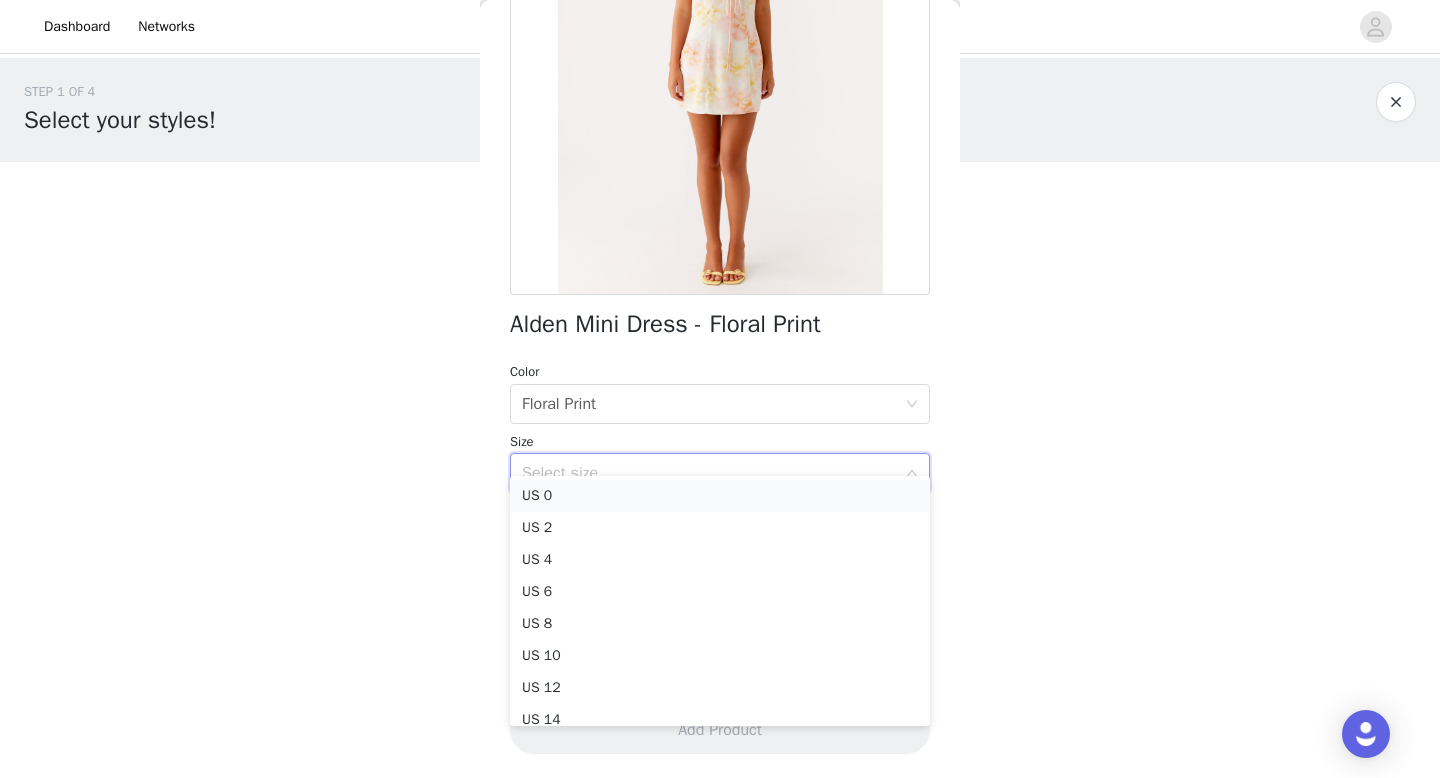 click on "US 0" at bounding box center [720, 496] 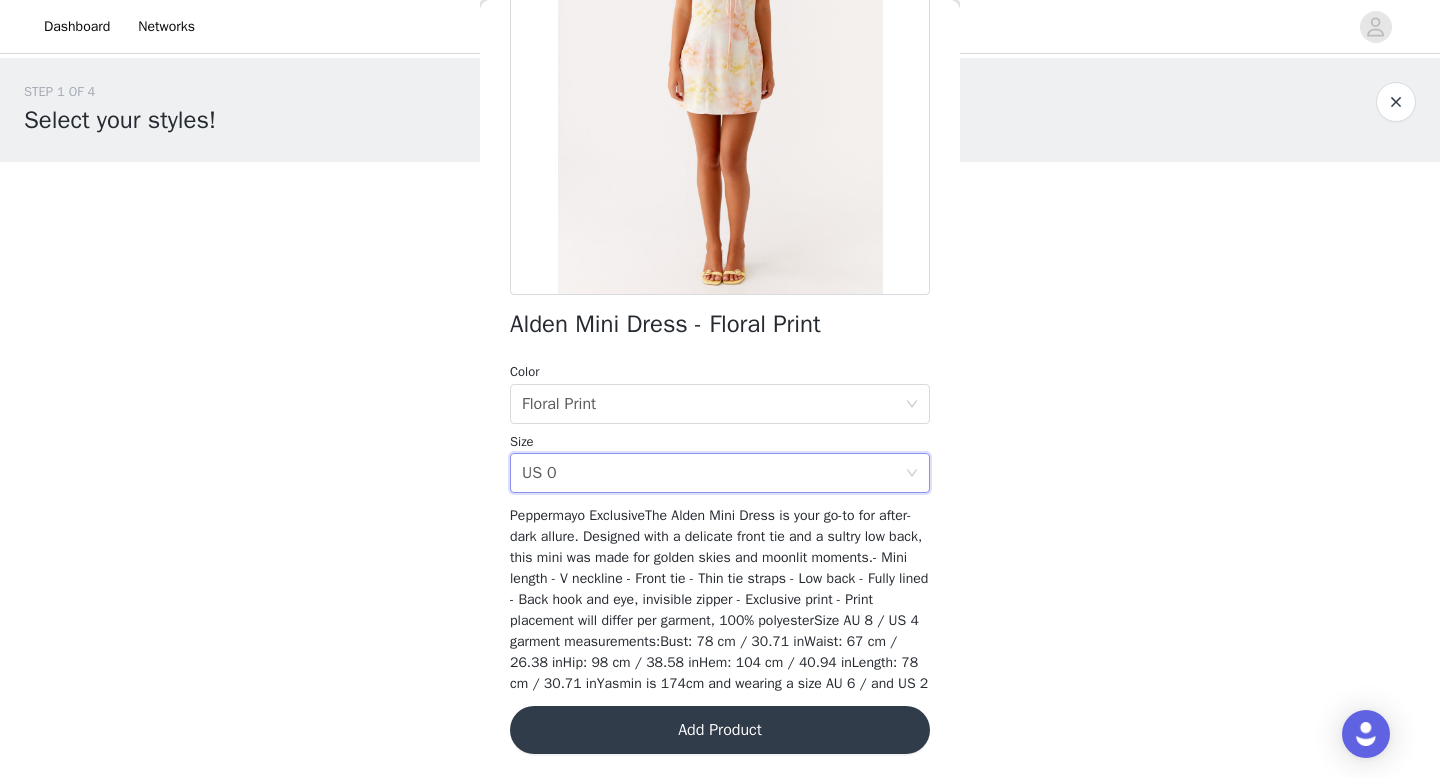 click on "Add Product" at bounding box center (720, 730) 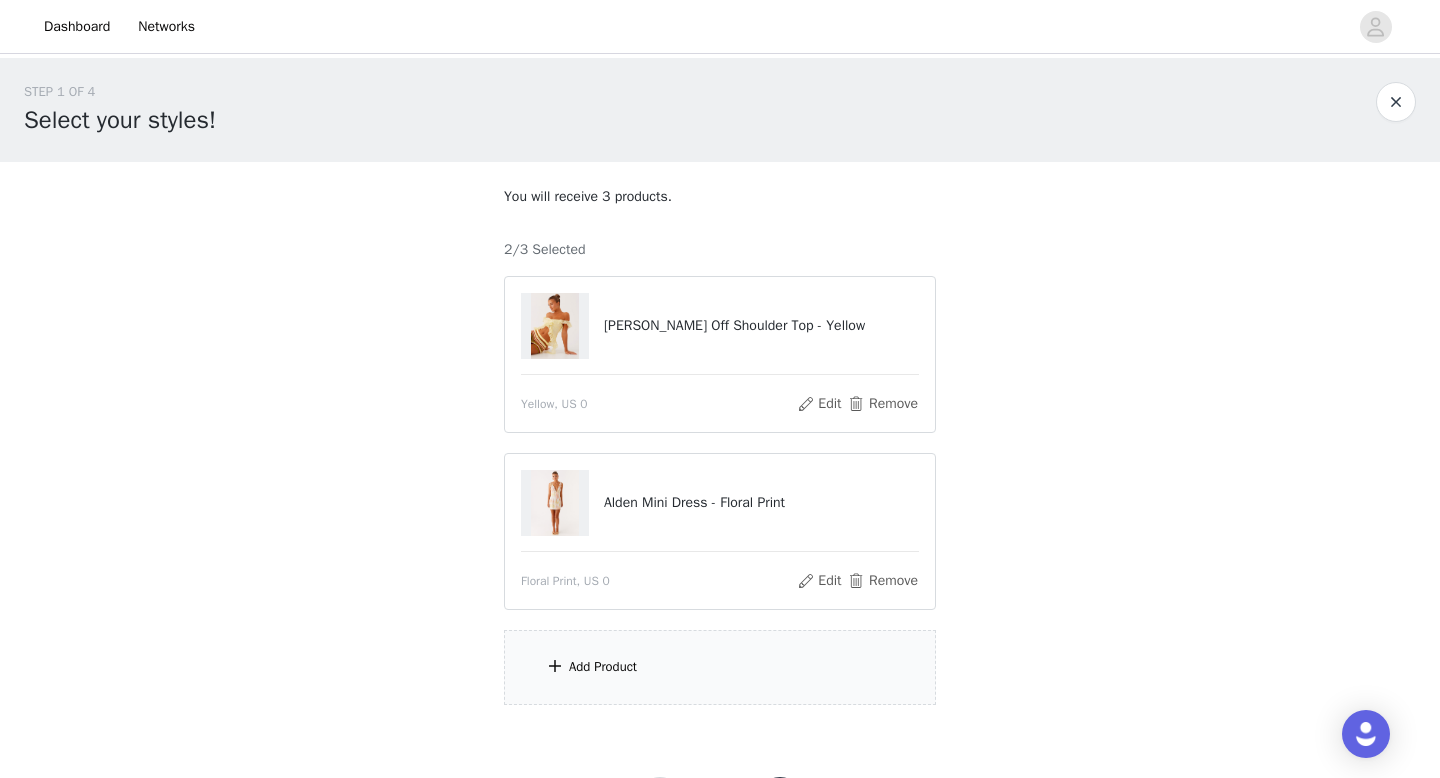 click on "Add Product" at bounding box center (603, 667) 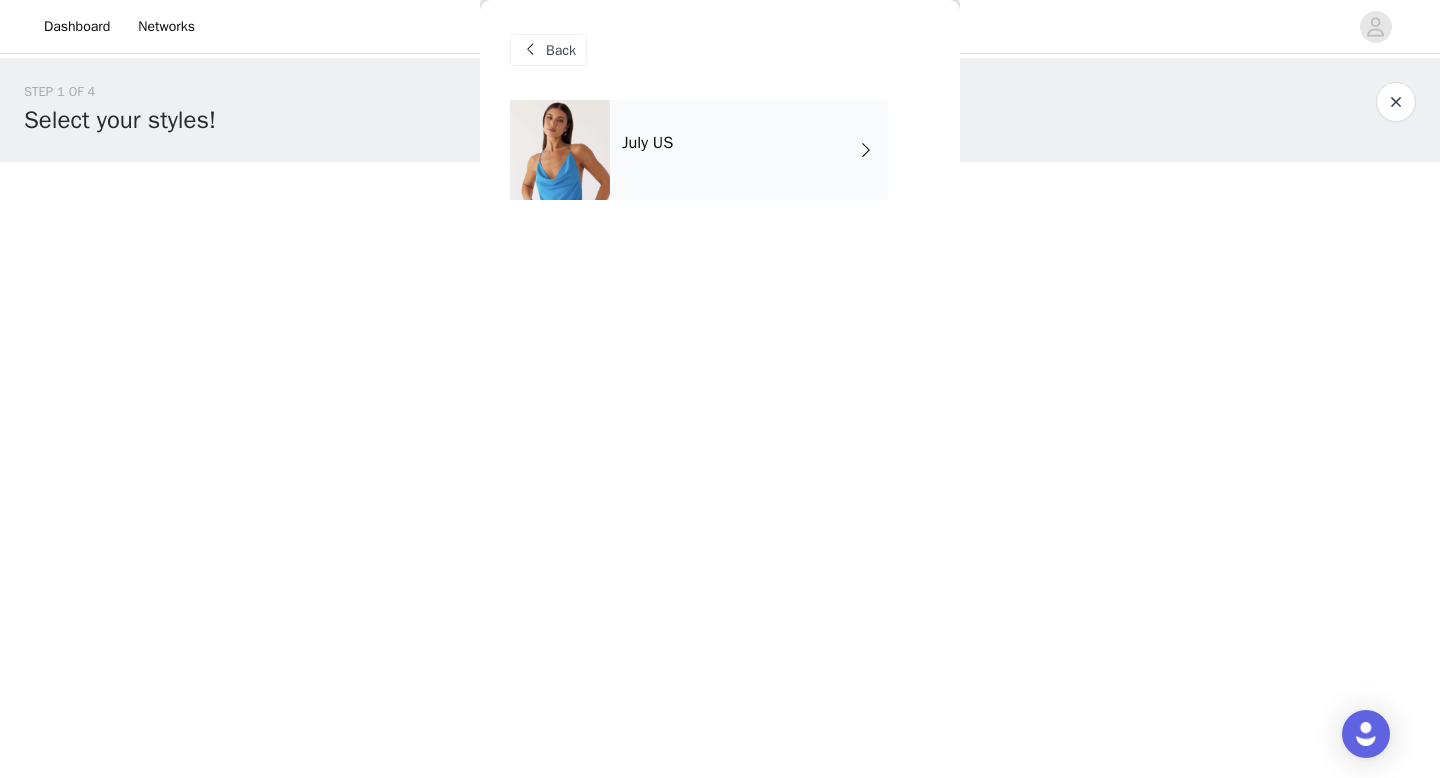 click on "July US" at bounding box center (749, 150) 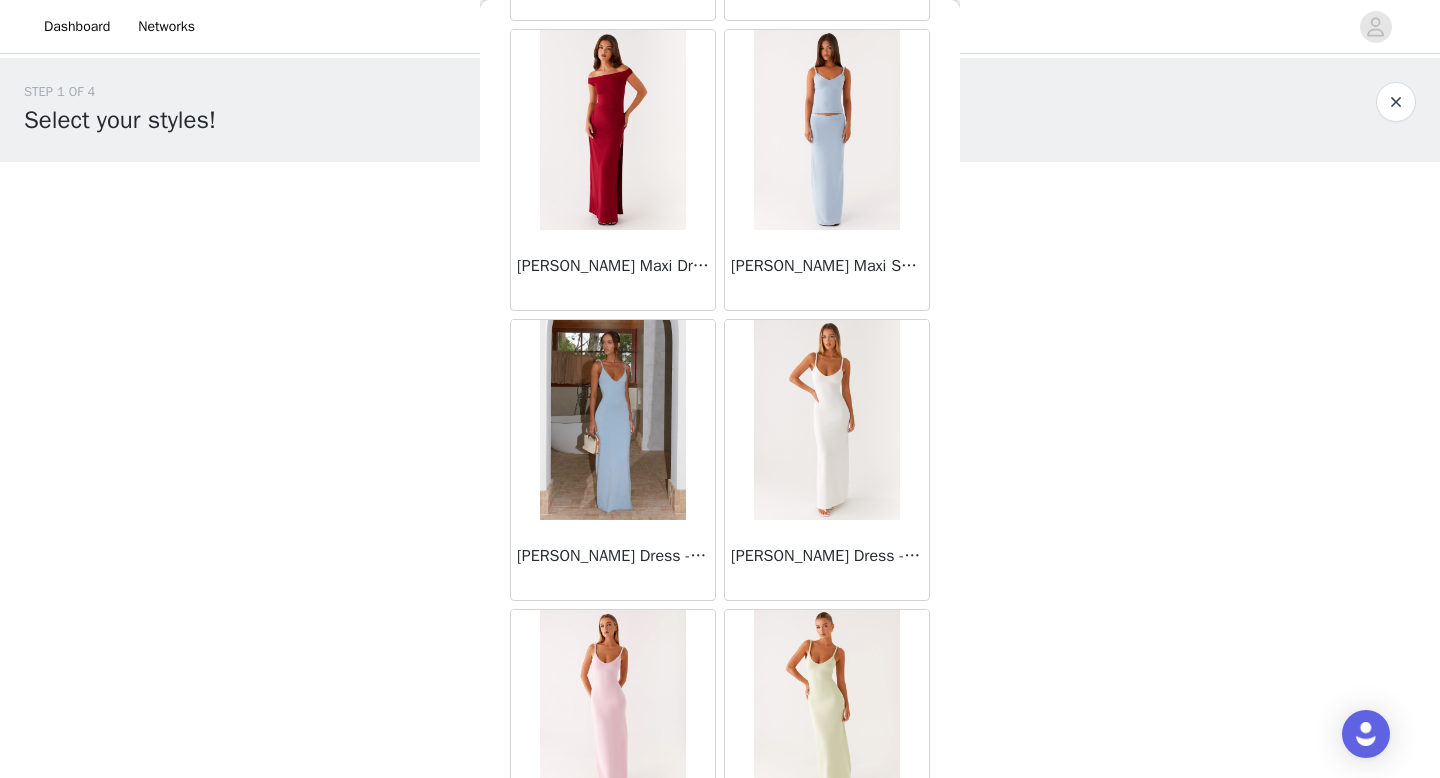 scroll, scrollTop: 2282, scrollLeft: 0, axis: vertical 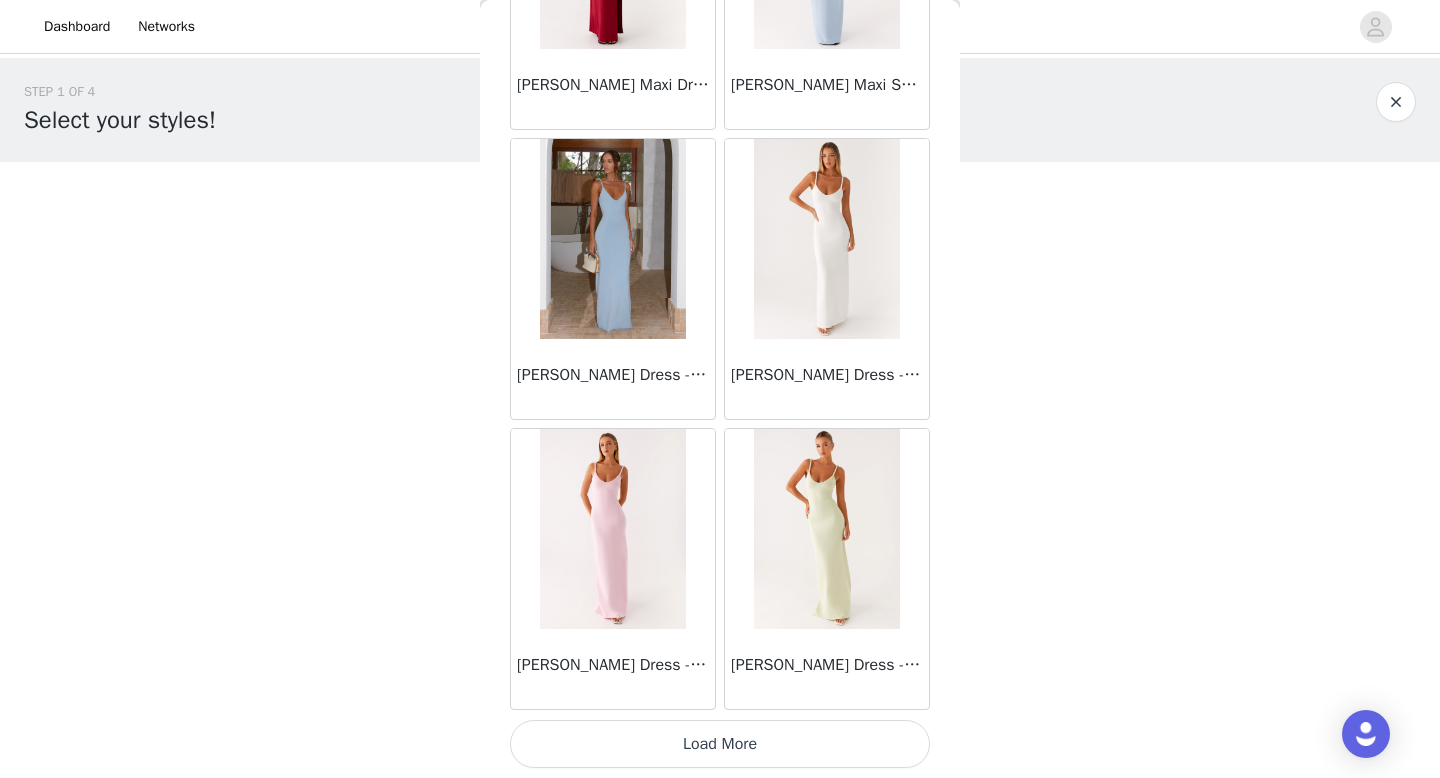 click on "Load More" at bounding box center (720, 744) 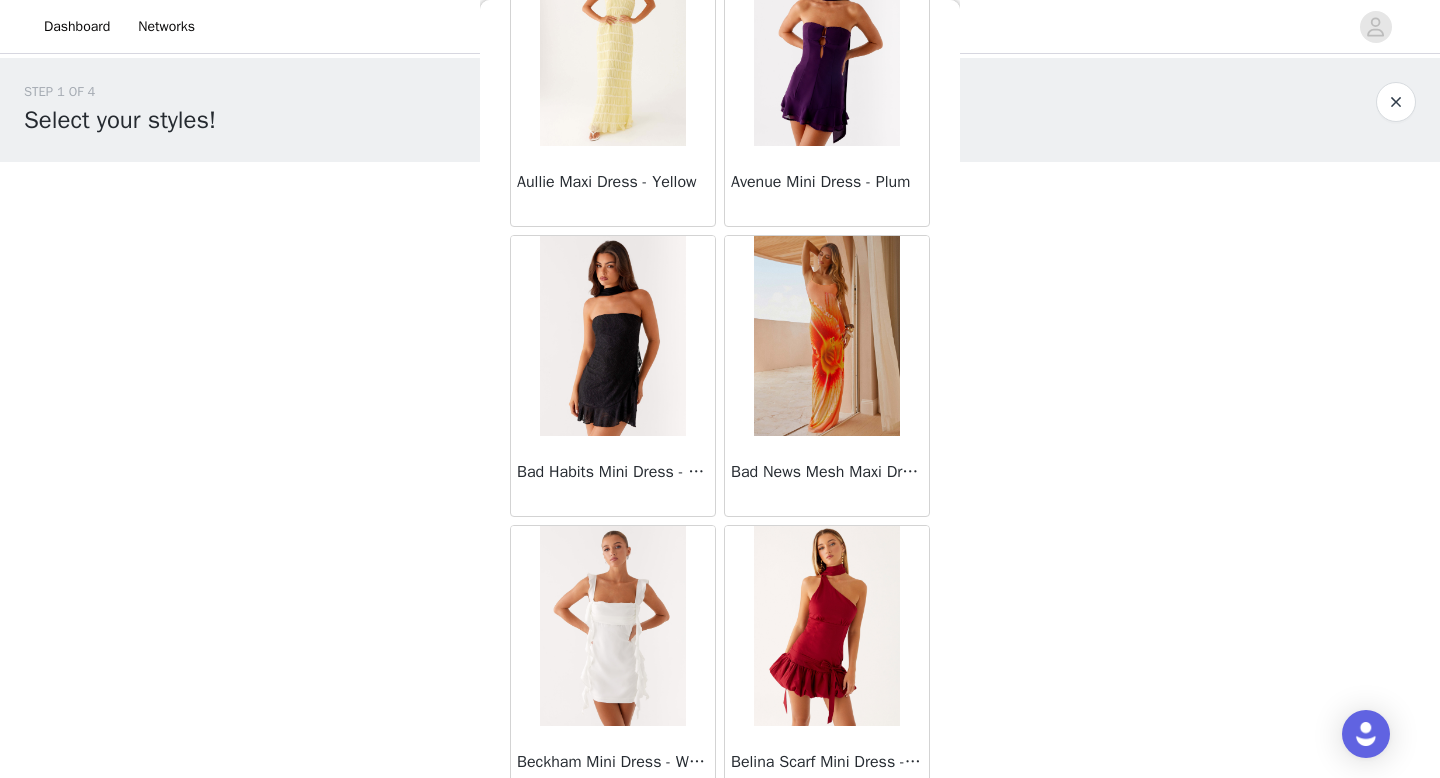 scroll, scrollTop: 5182, scrollLeft: 0, axis: vertical 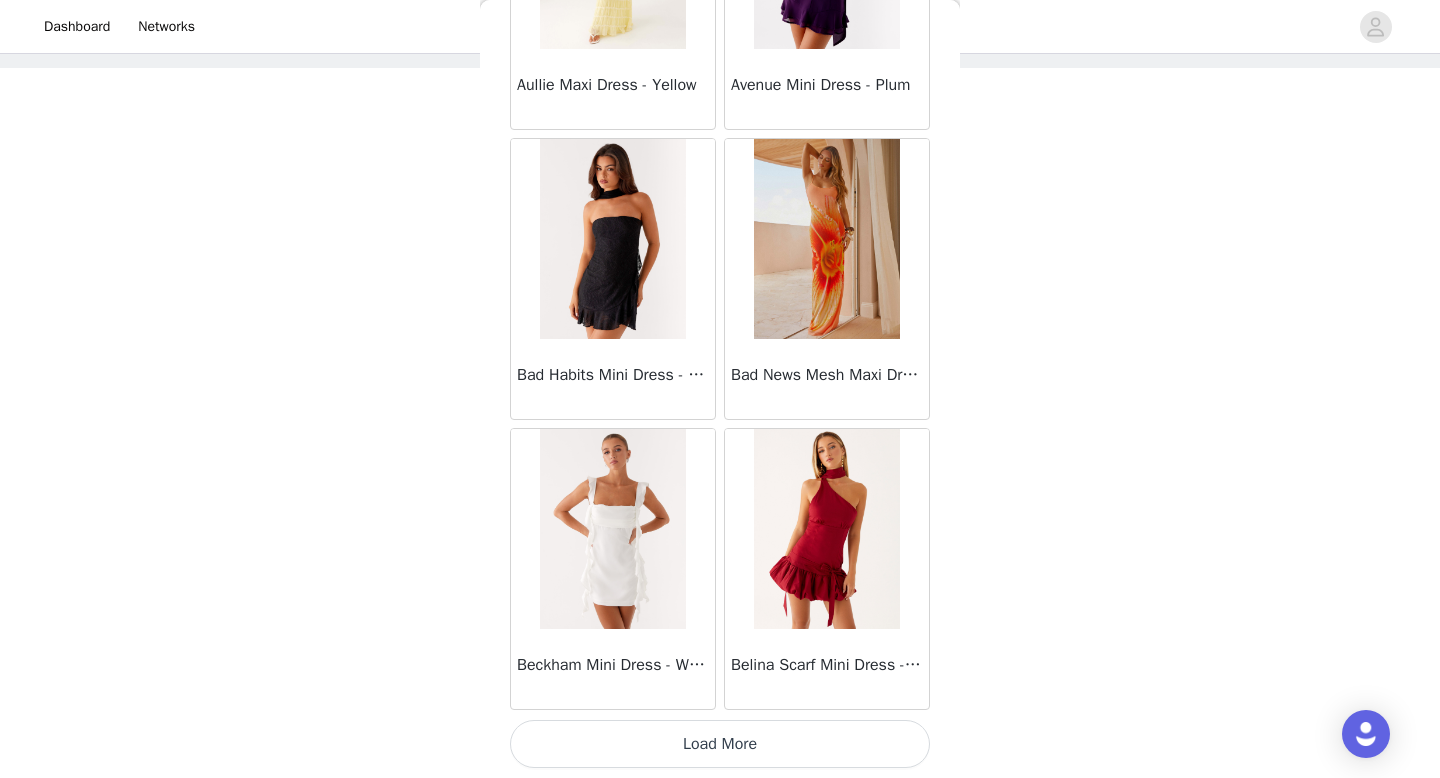 click on "Load More" at bounding box center [720, 744] 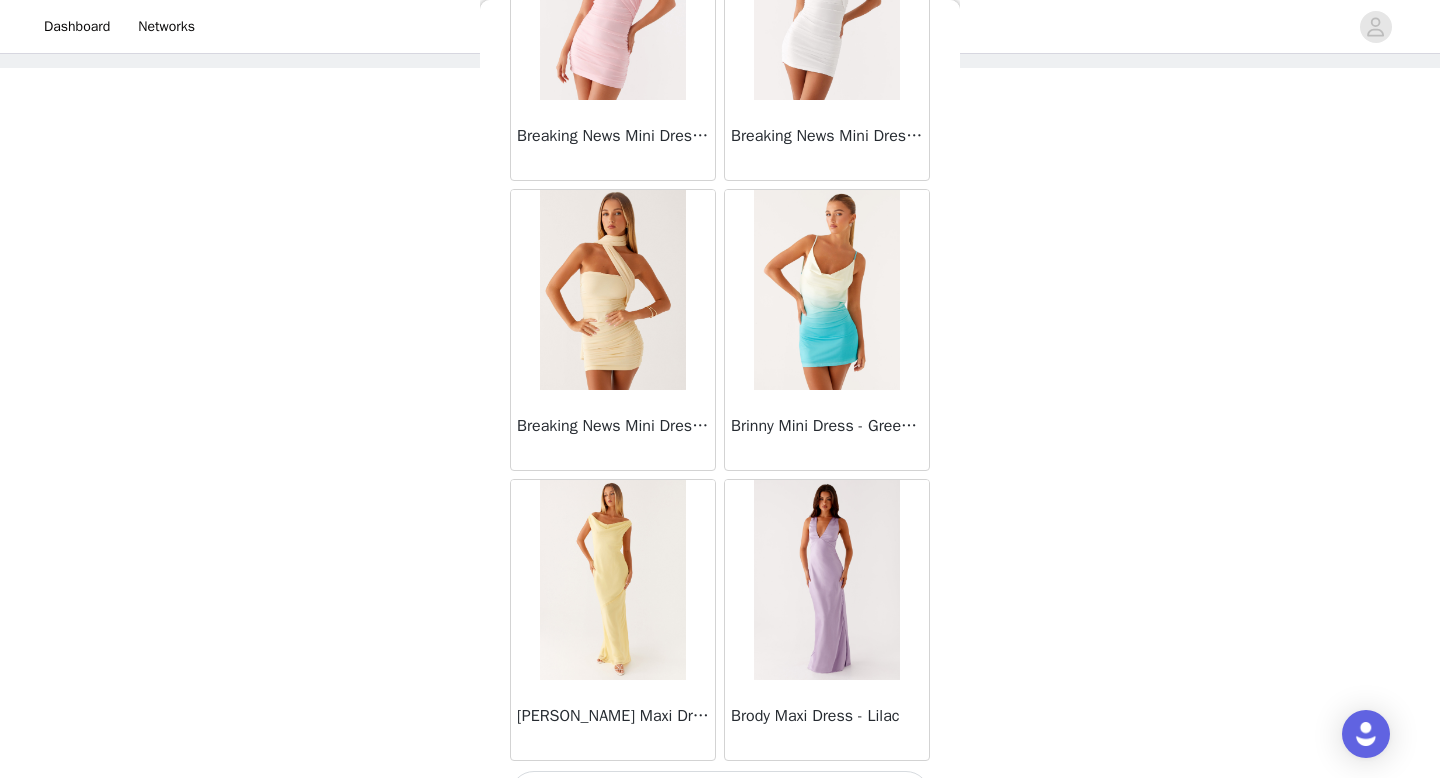 scroll, scrollTop: 8082, scrollLeft: 0, axis: vertical 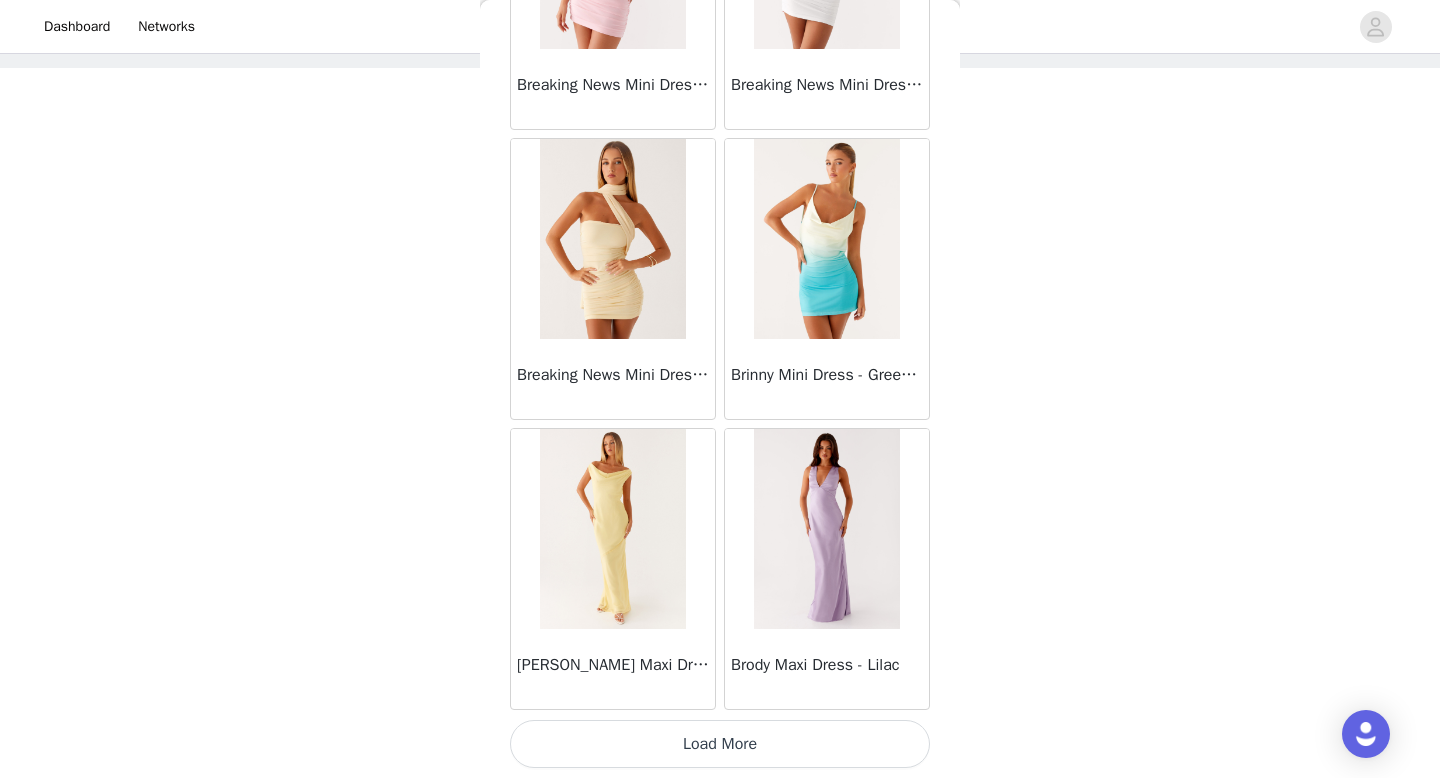 click on "Load More" at bounding box center (720, 744) 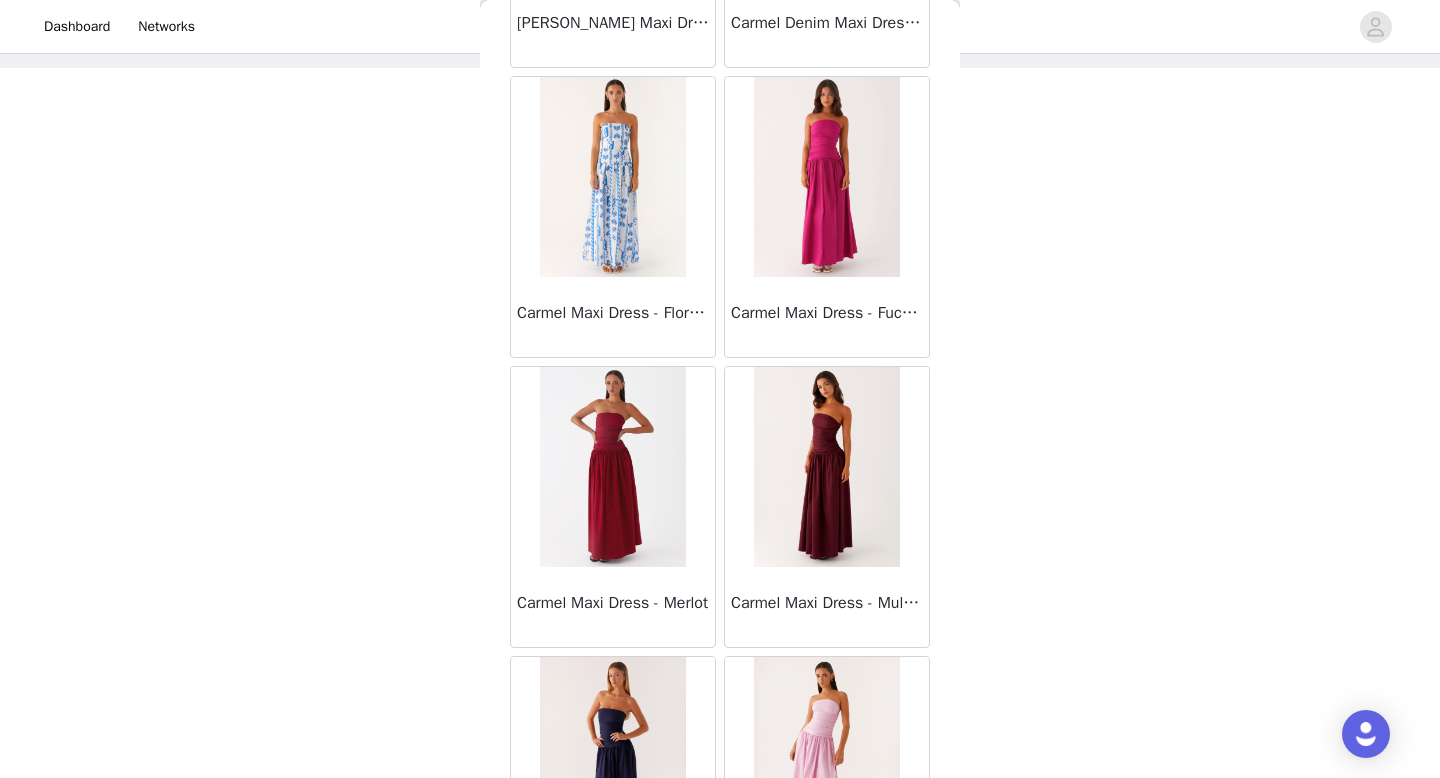 scroll, scrollTop: 10490, scrollLeft: 0, axis: vertical 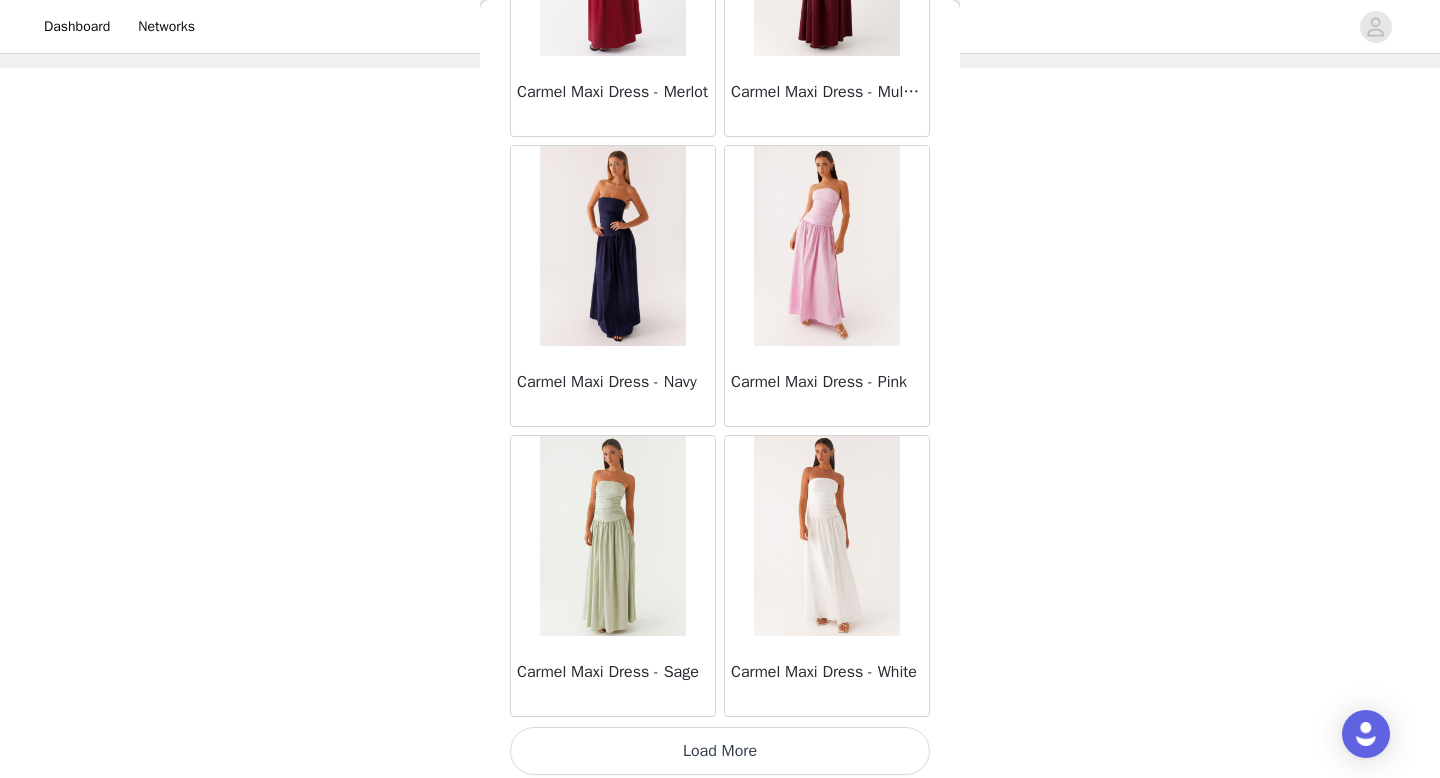 click on "Load More" at bounding box center (720, 751) 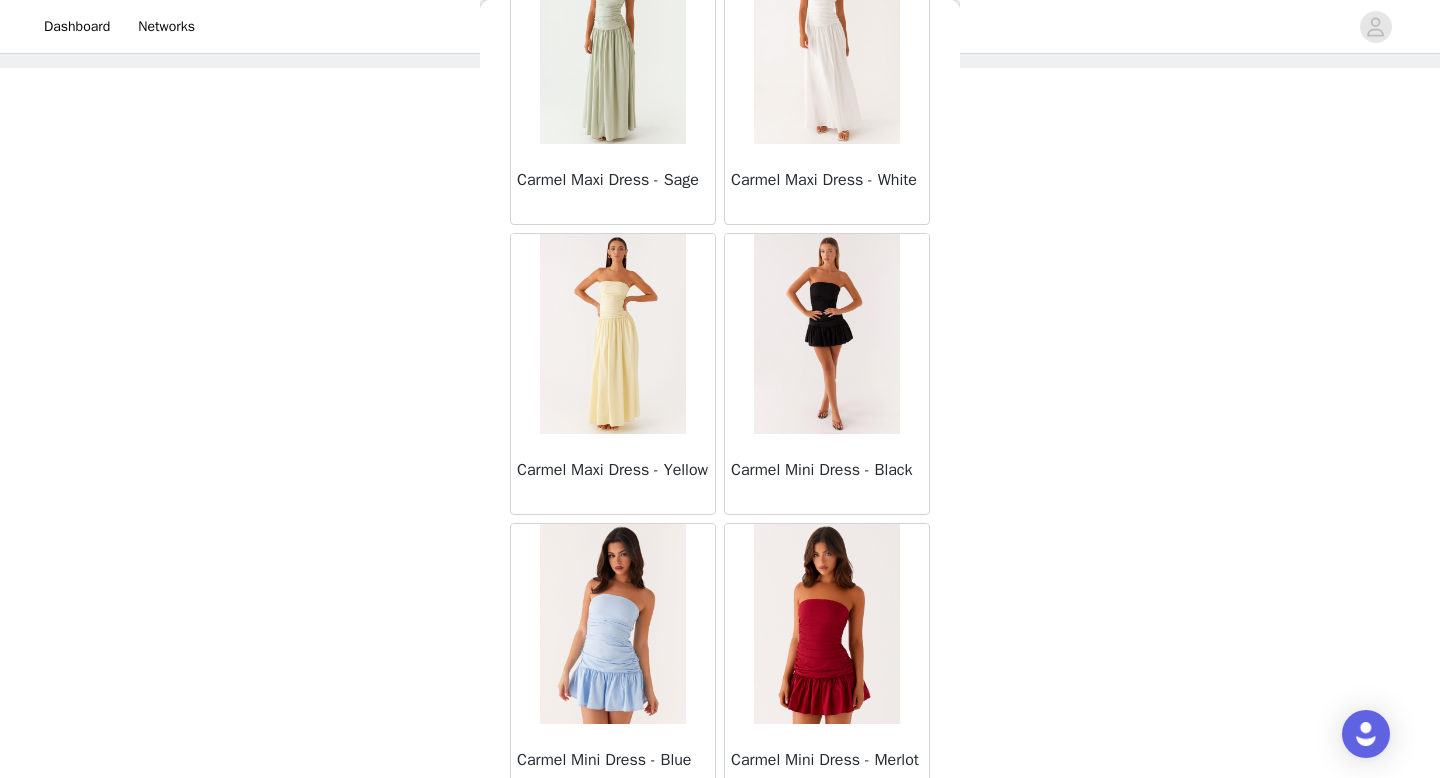 scroll, scrollTop: 11481, scrollLeft: 0, axis: vertical 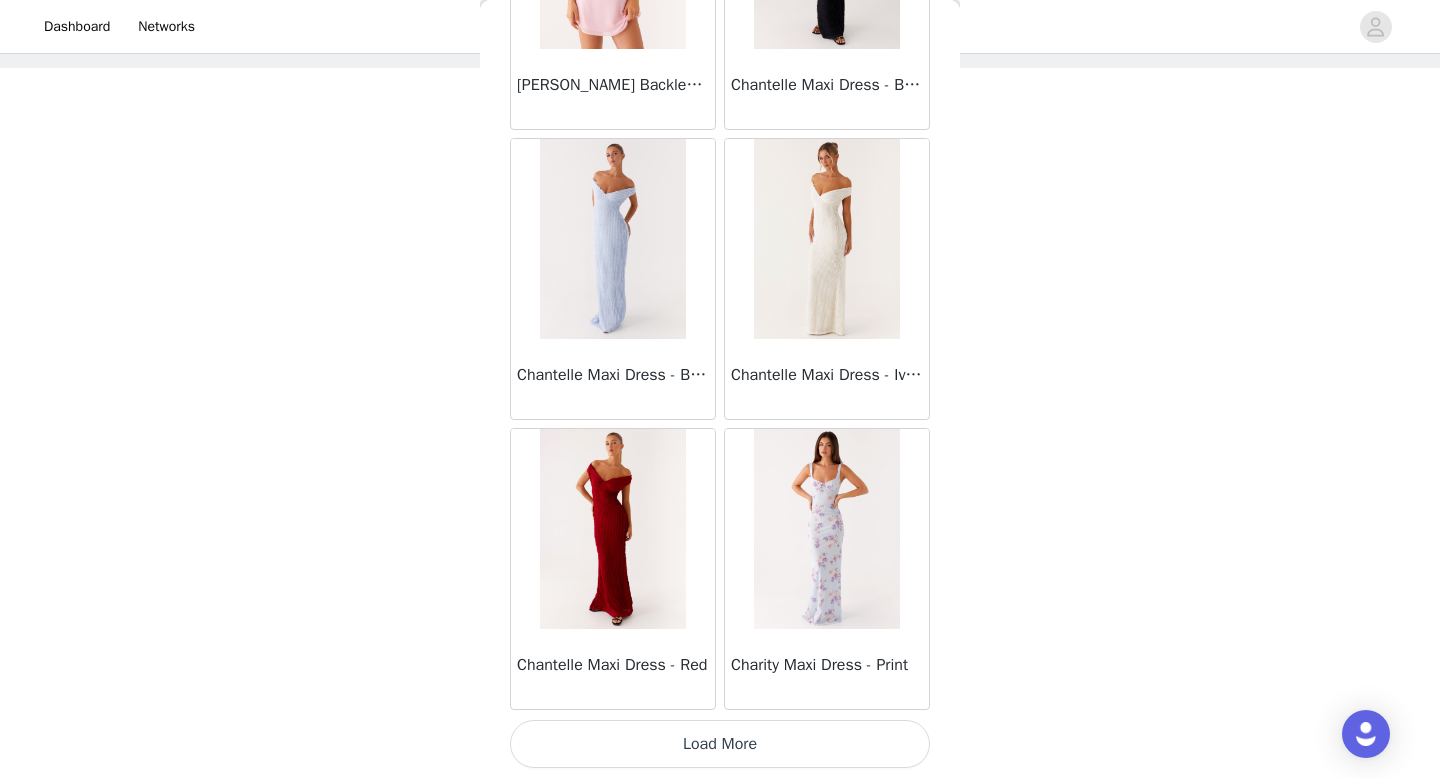 click on "Load More" at bounding box center [720, 744] 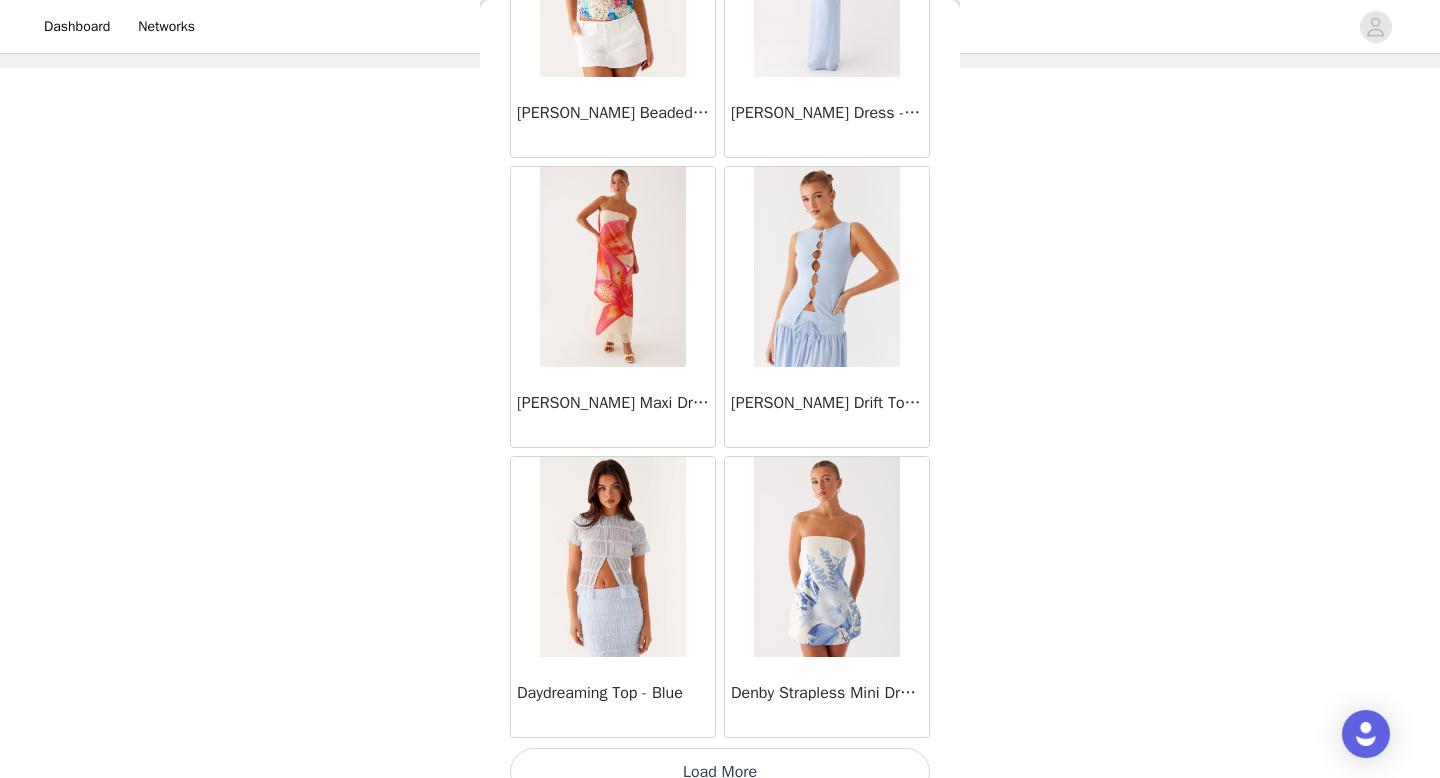 scroll, scrollTop: 16782, scrollLeft: 0, axis: vertical 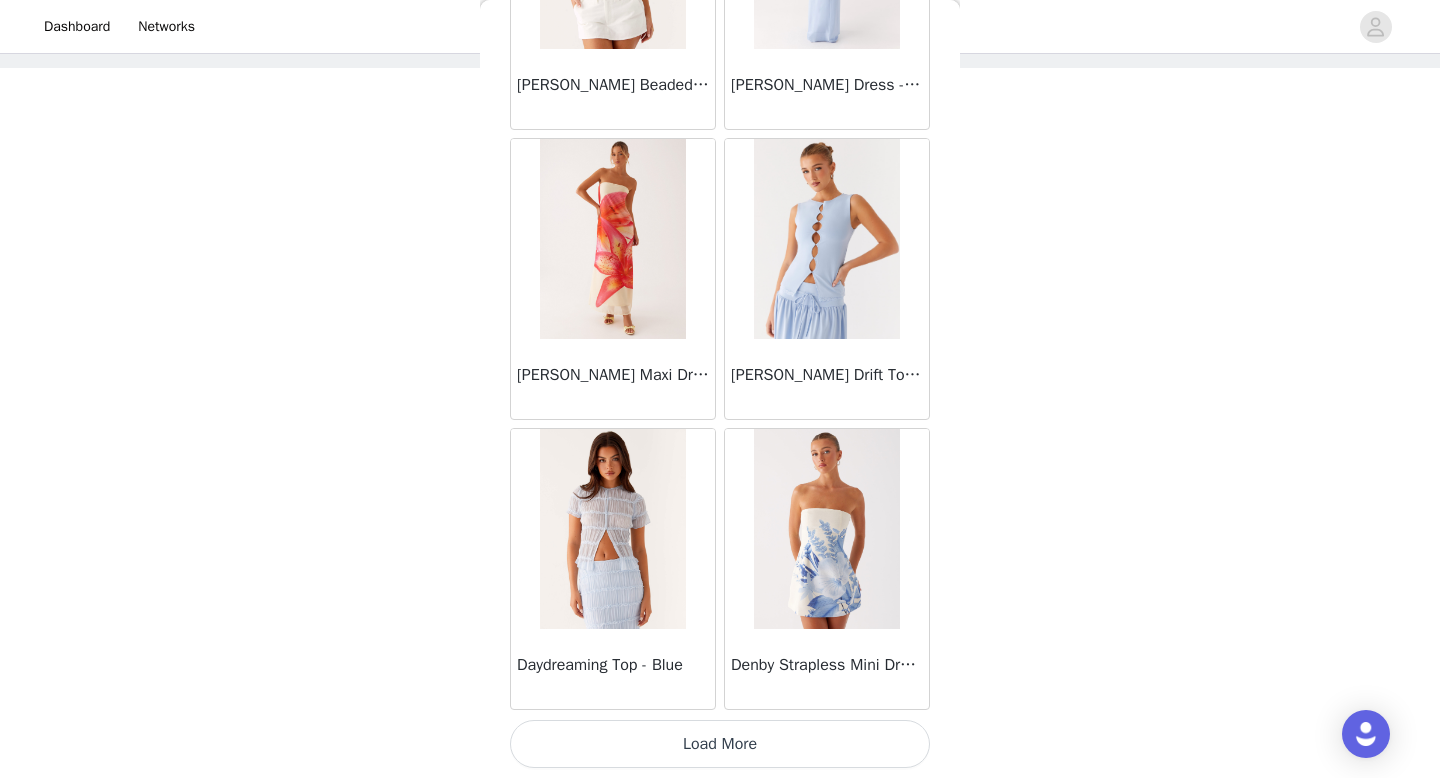 click on "Load More" at bounding box center [720, 744] 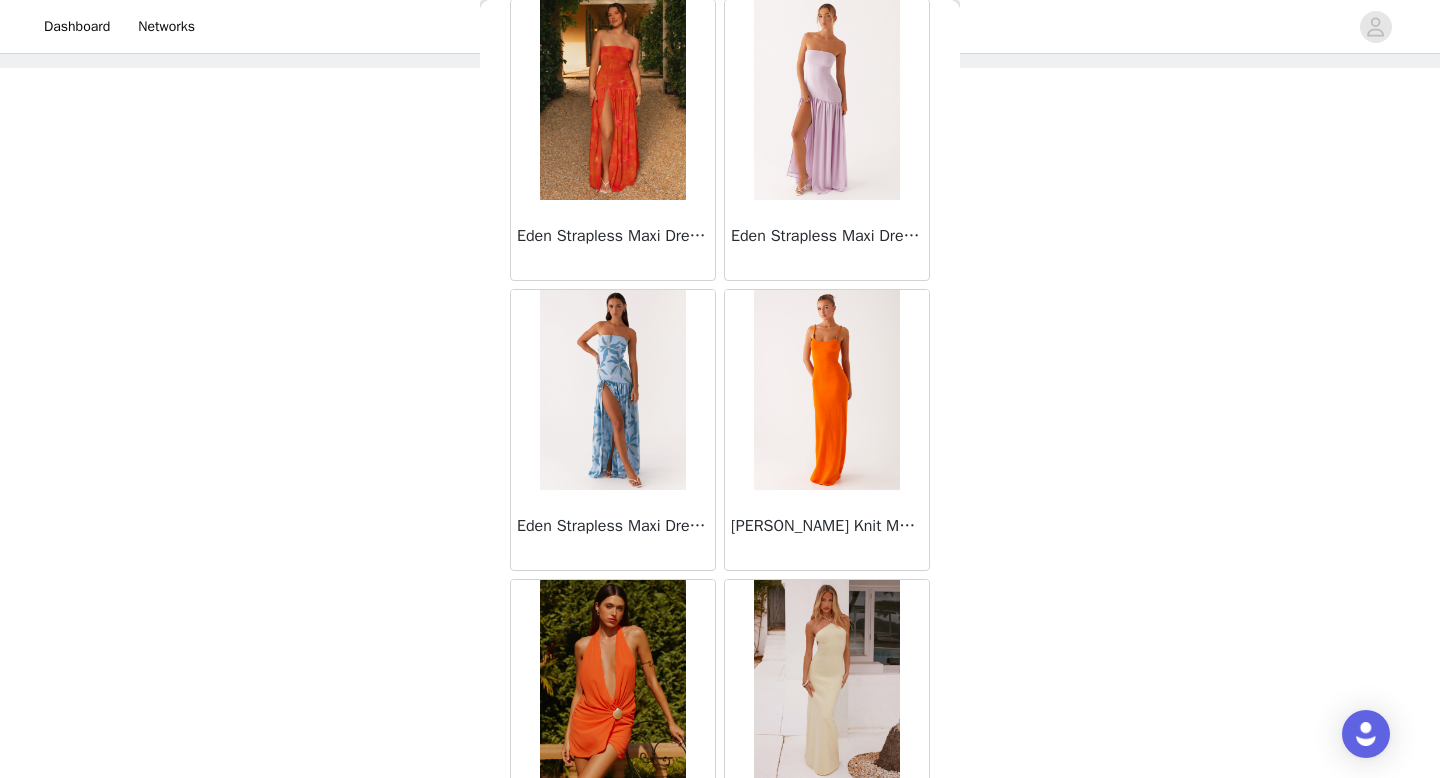 scroll, scrollTop: 19682, scrollLeft: 0, axis: vertical 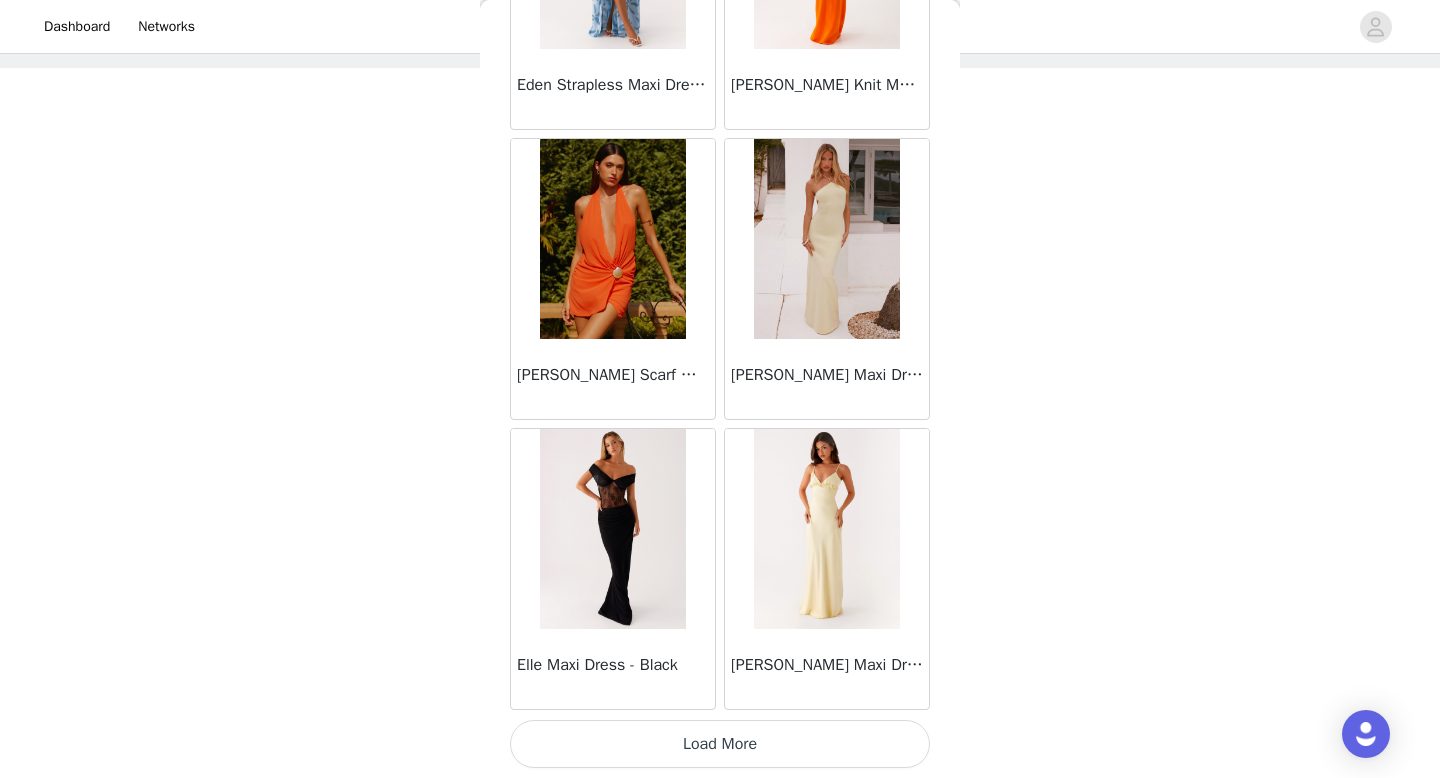 click on "Load More" at bounding box center [720, 744] 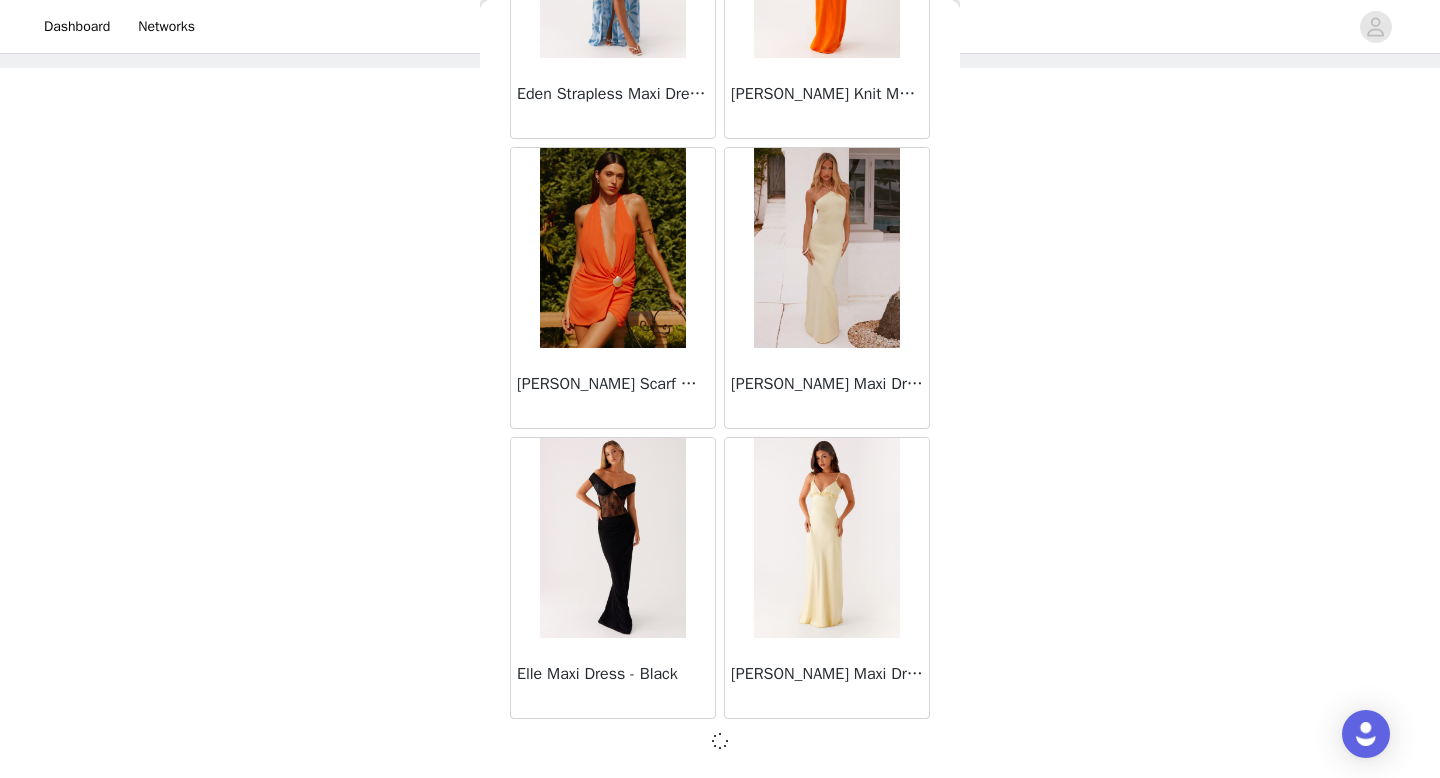 scroll, scrollTop: 19673, scrollLeft: 0, axis: vertical 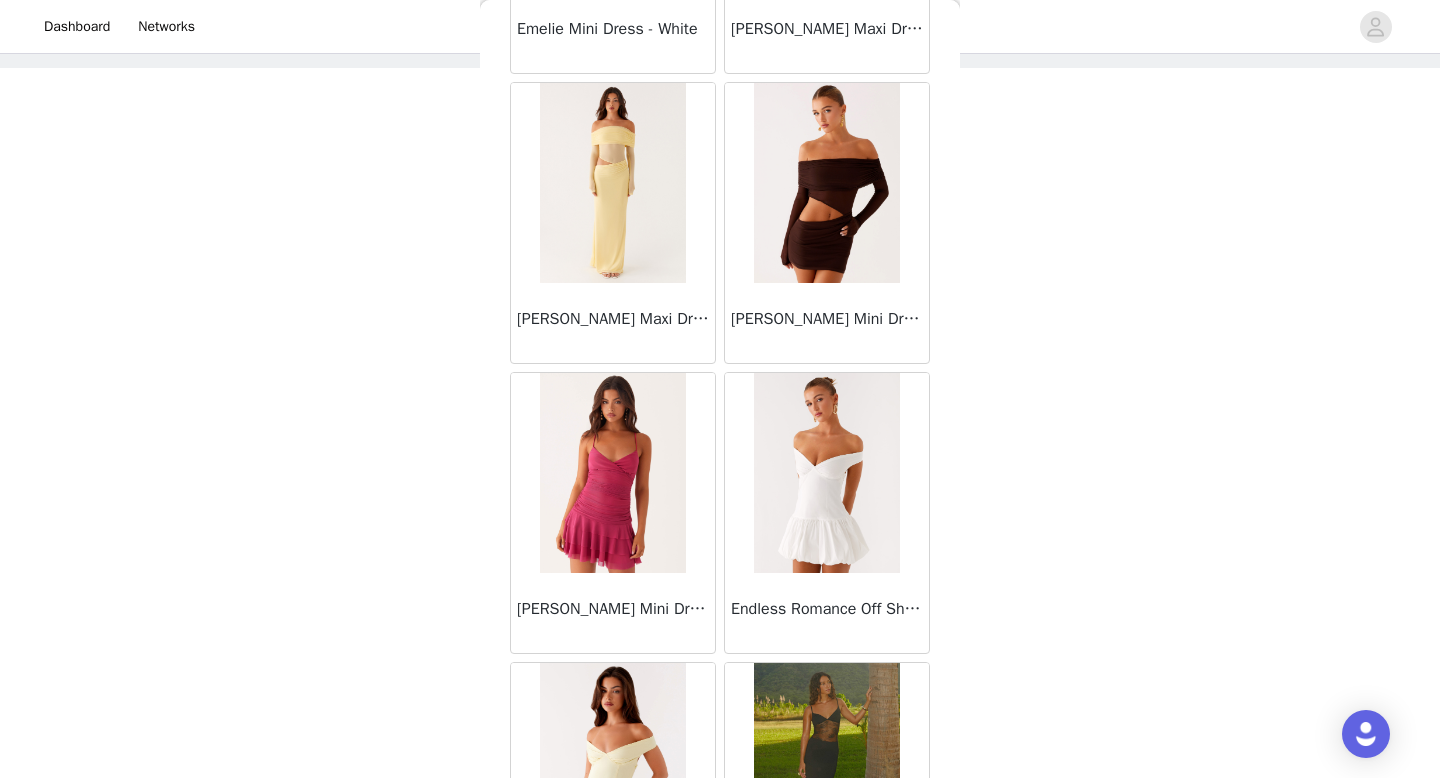 click at bounding box center (612, 473) 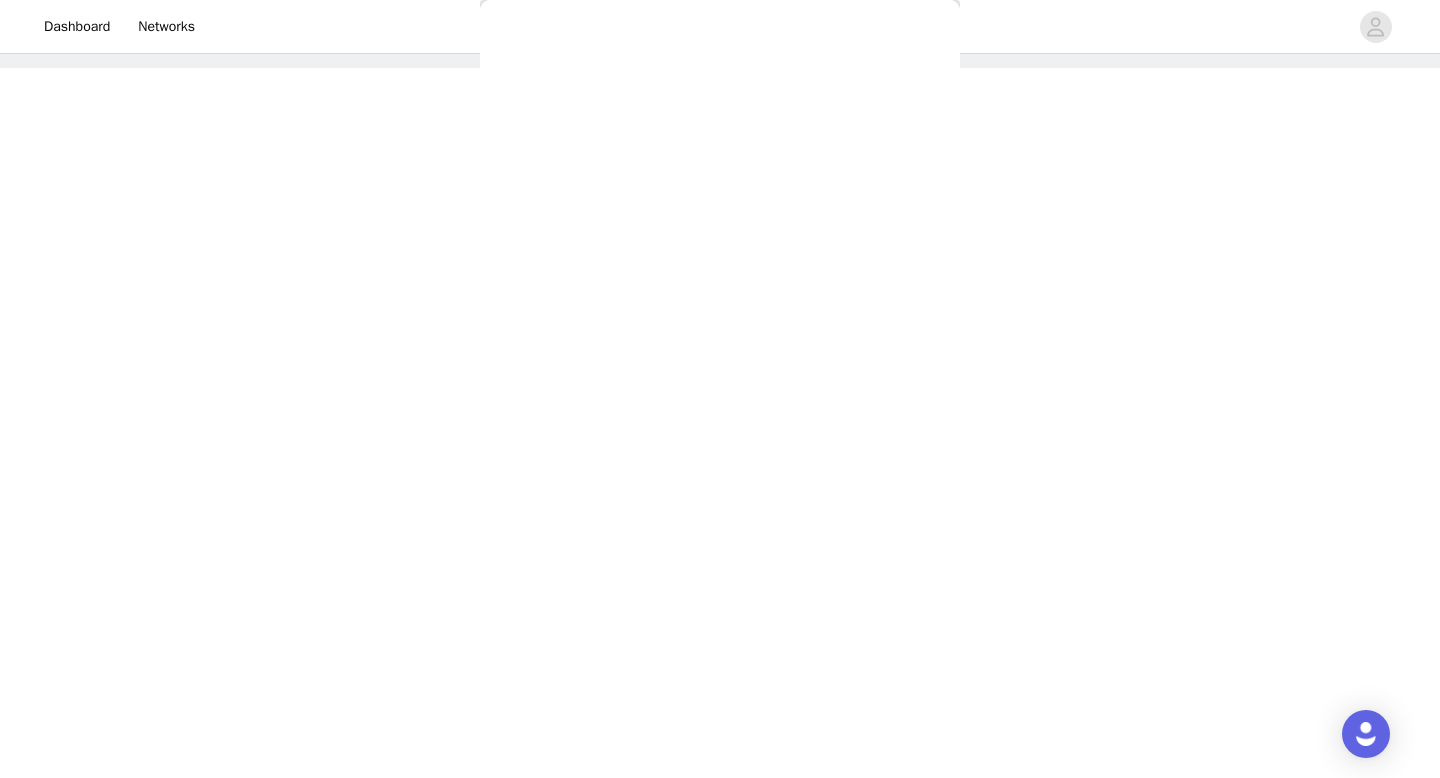 scroll, scrollTop: 276, scrollLeft: 0, axis: vertical 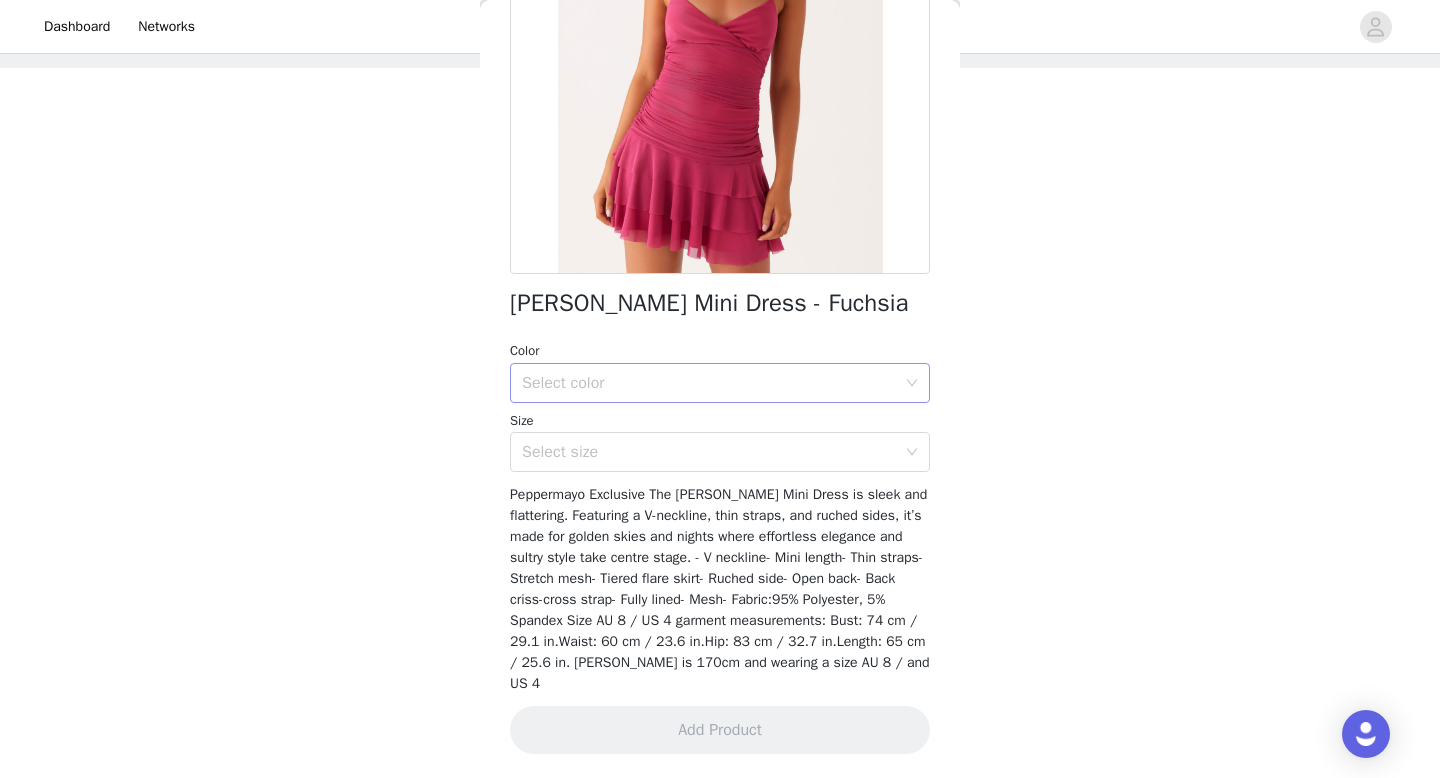 click on "Select color" at bounding box center (709, 383) 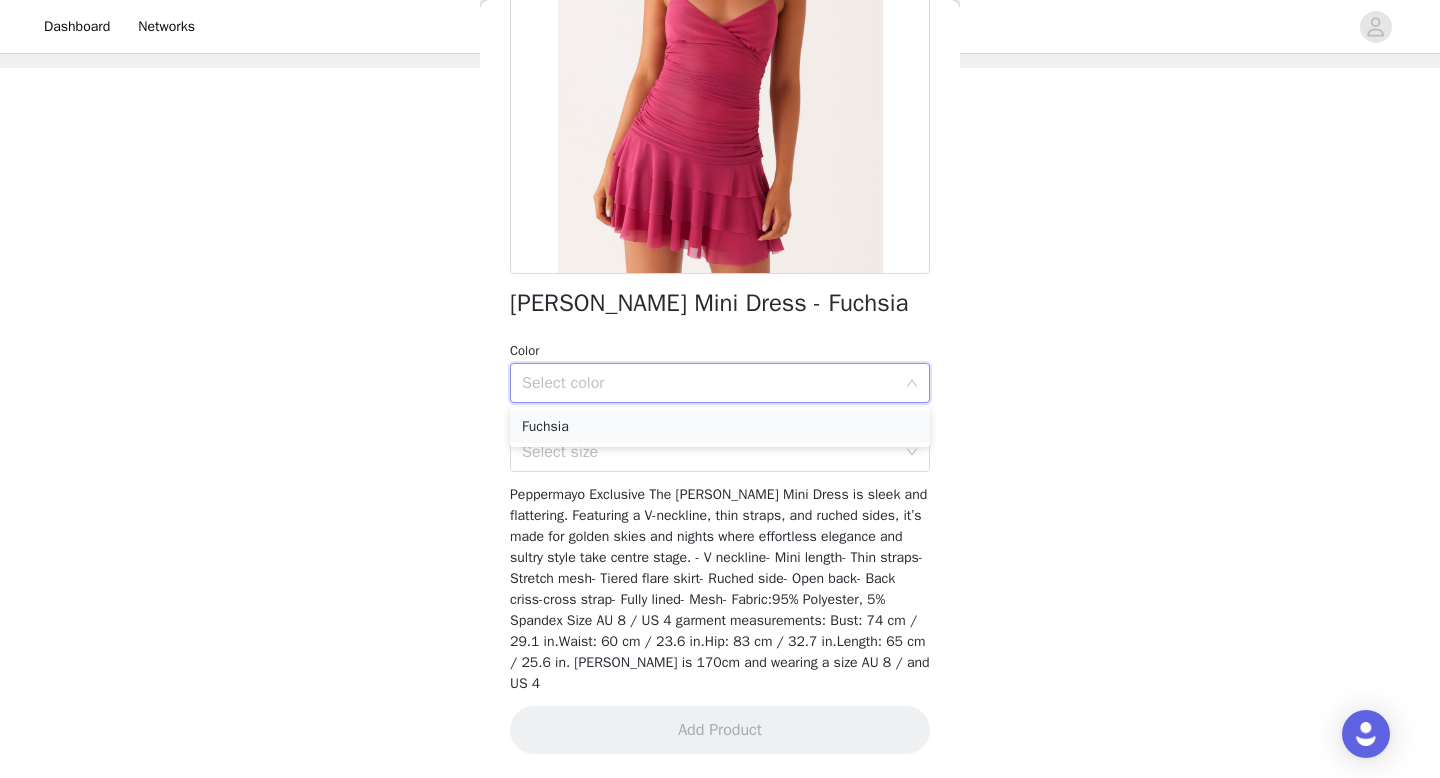 click on "Fuchsia" at bounding box center (720, 427) 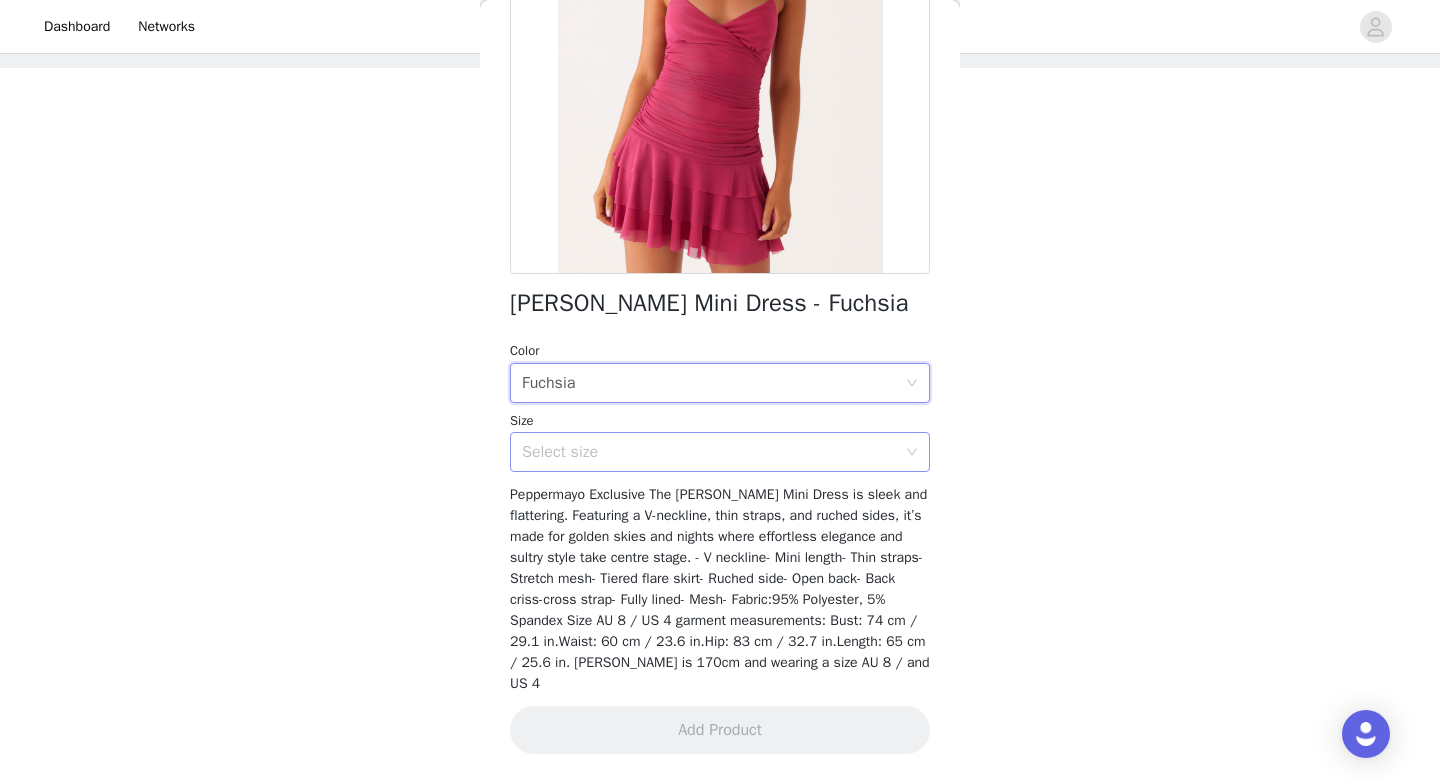 click on "Select size" at bounding box center [709, 452] 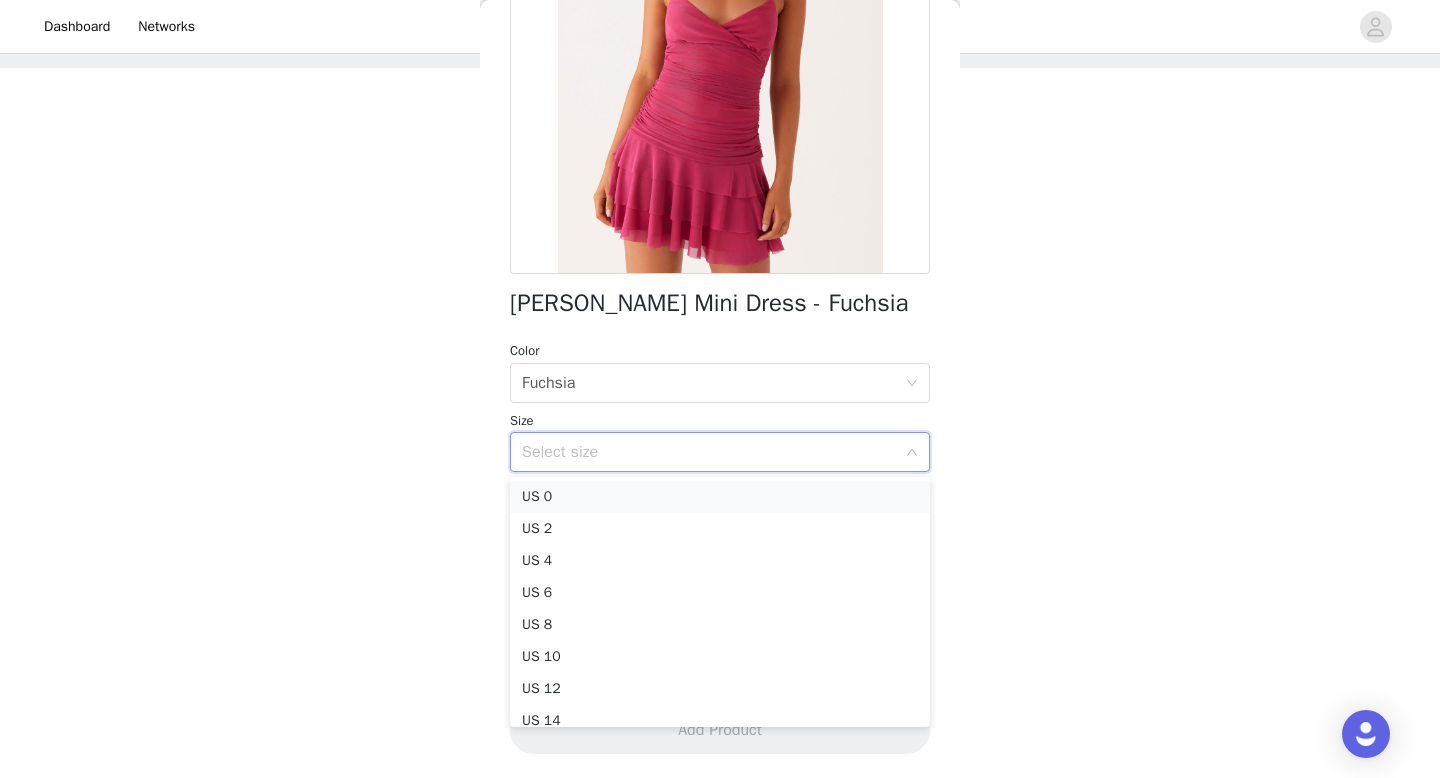 click on "US 0" at bounding box center (720, 497) 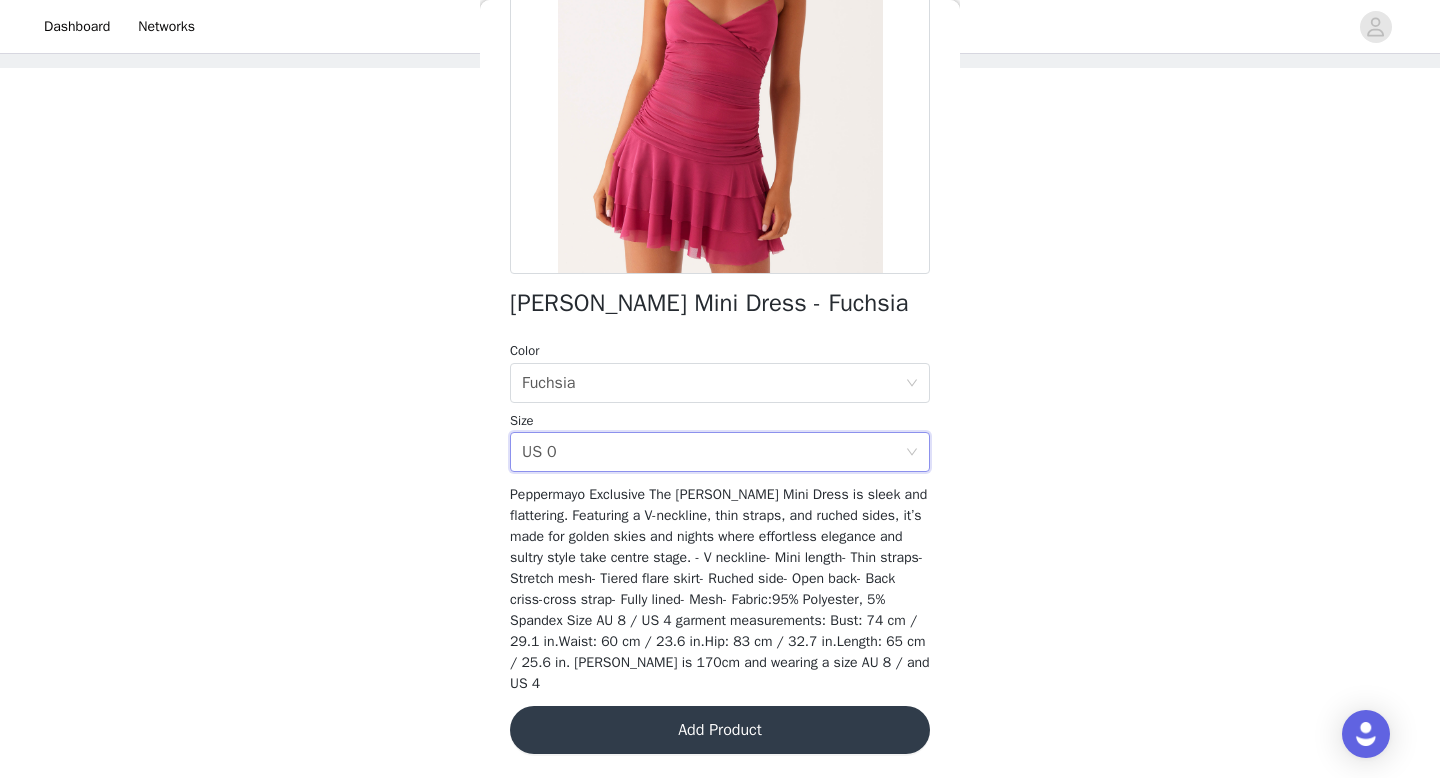 click on "Add Product" at bounding box center (720, 730) 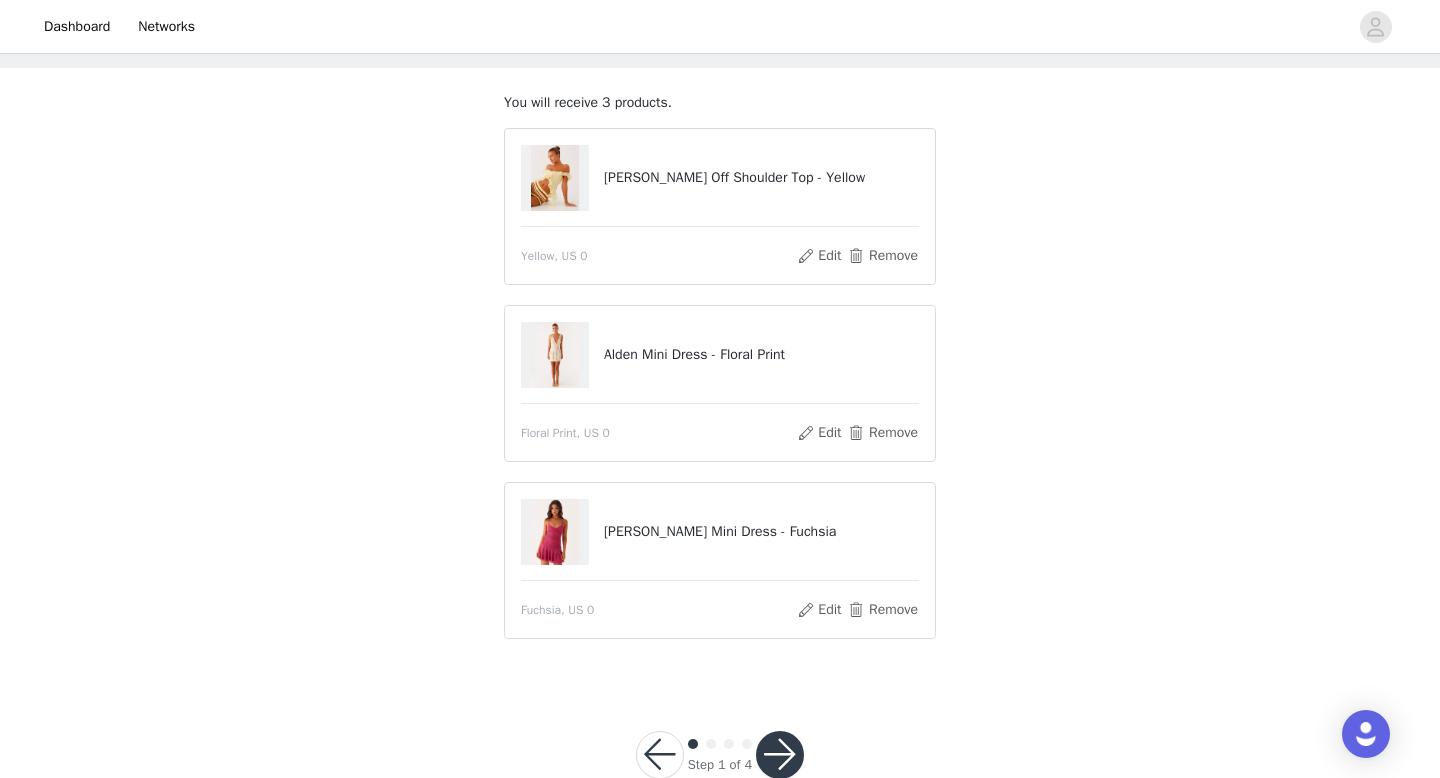 scroll, scrollTop: 142, scrollLeft: 0, axis: vertical 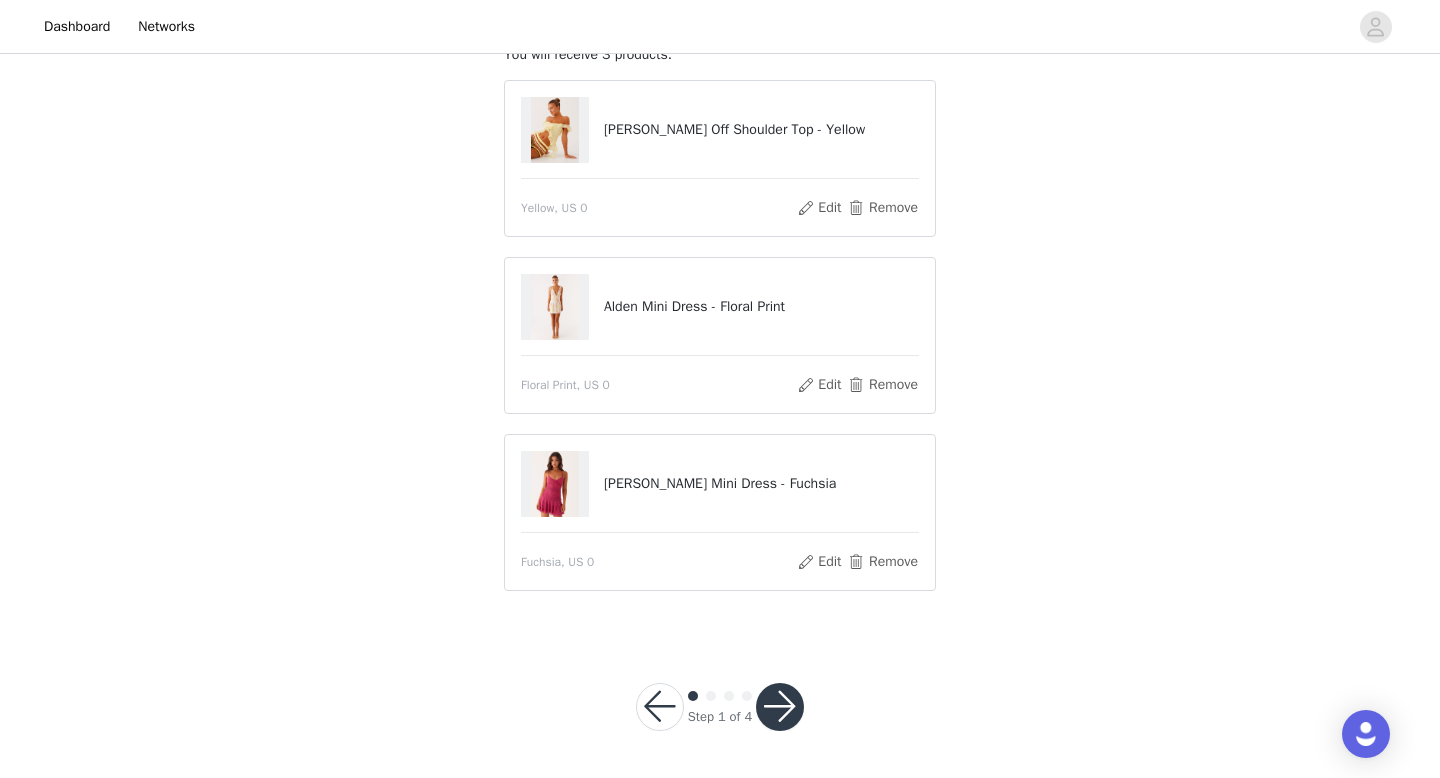 click at bounding box center [780, 707] 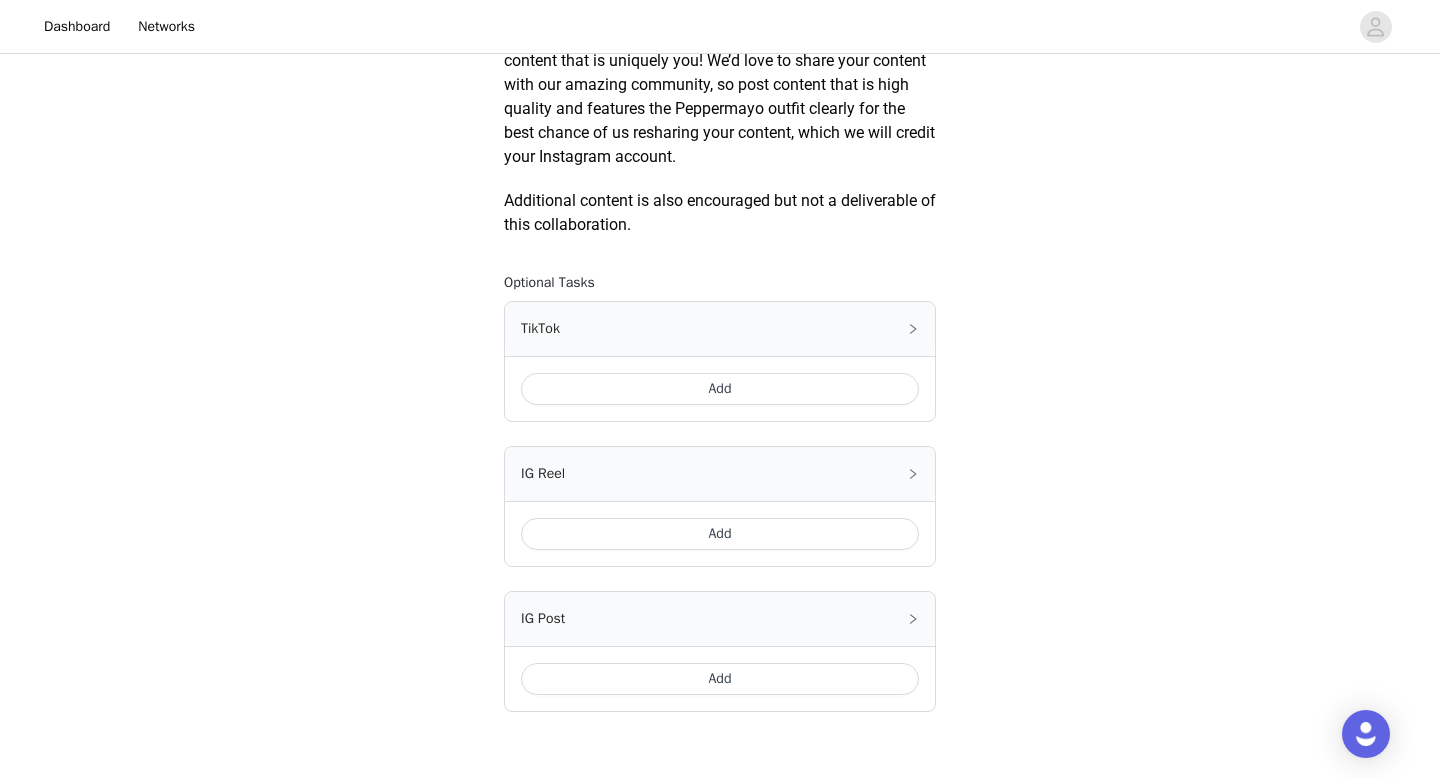 scroll, scrollTop: 950, scrollLeft: 0, axis: vertical 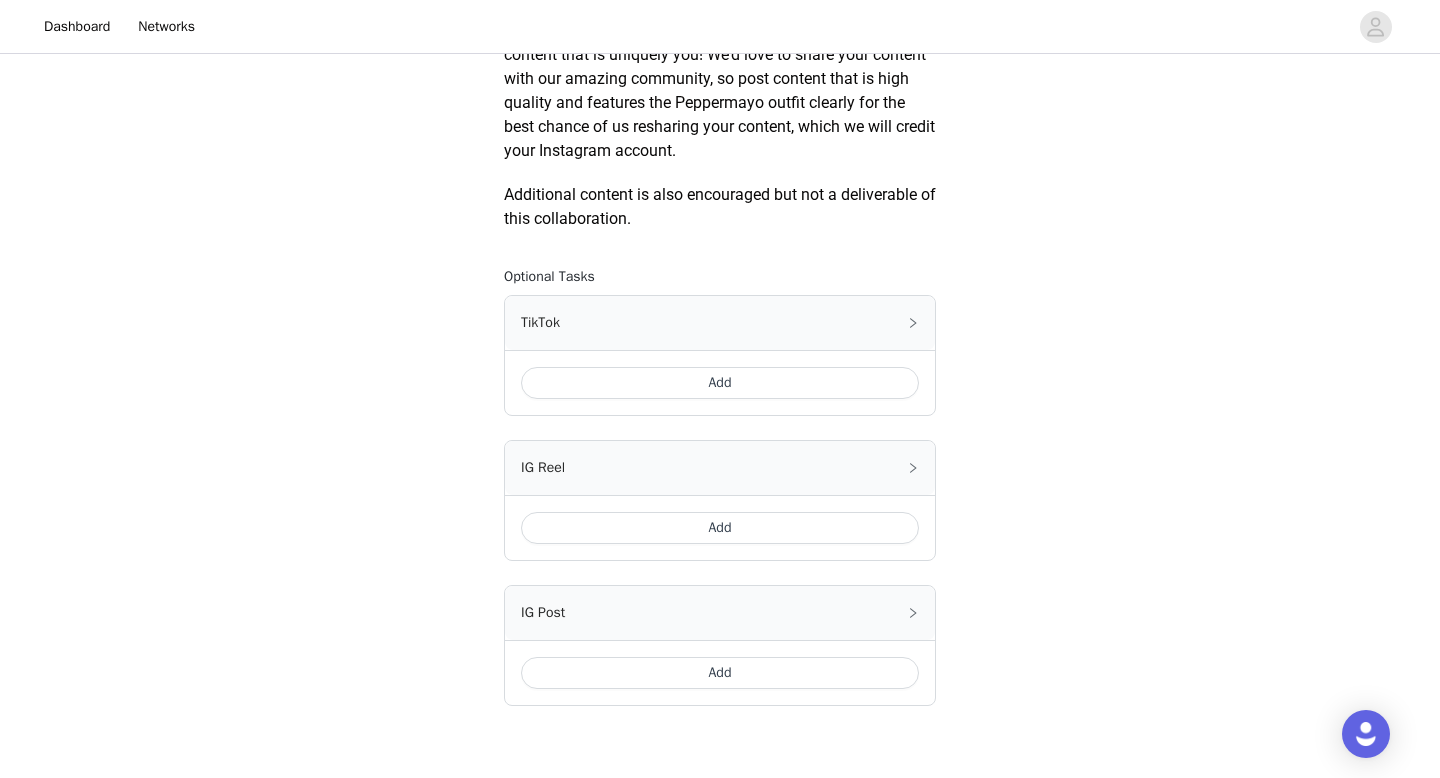 click on "Add" at bounding box center (720, 383) 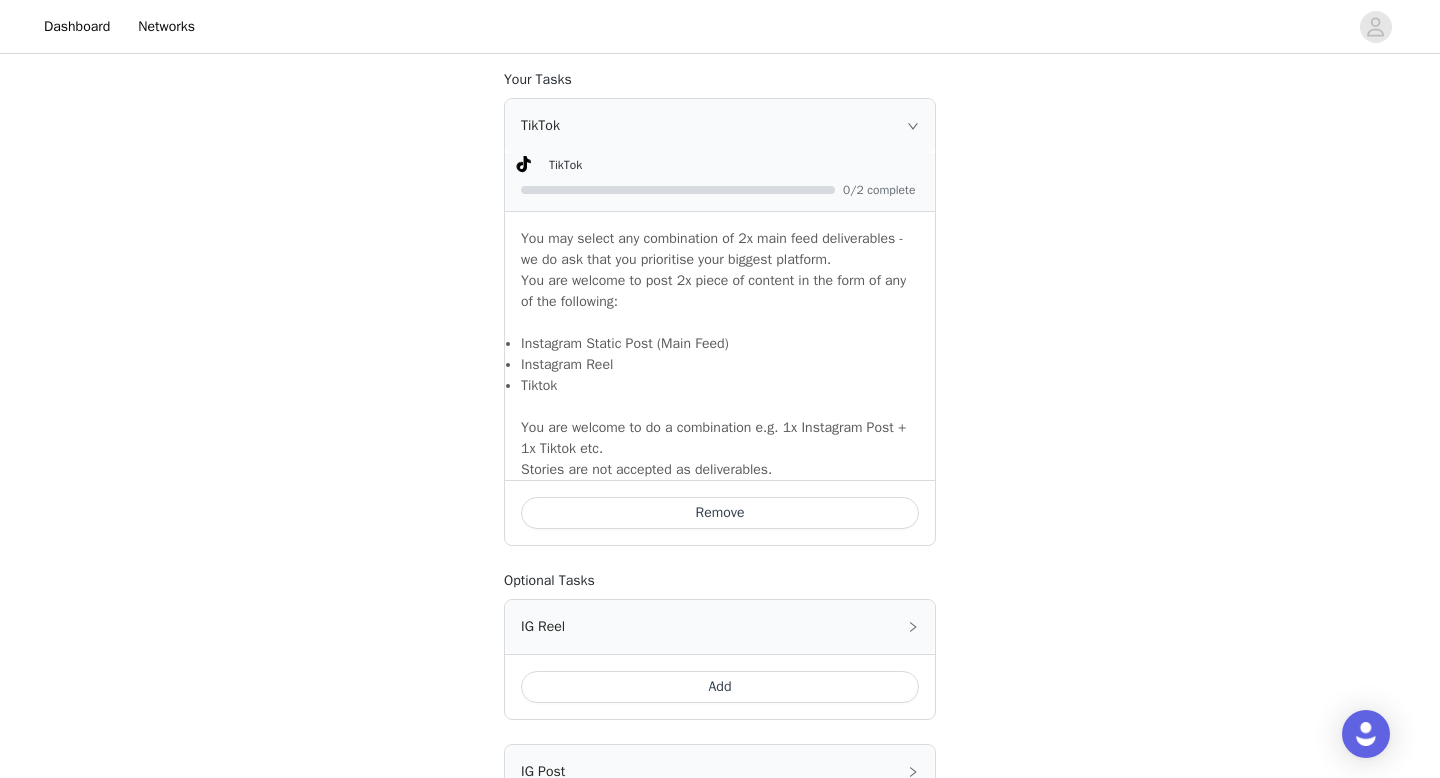 scroll, scrollTop: 1426, scrollLeft: 0, axis: vertical 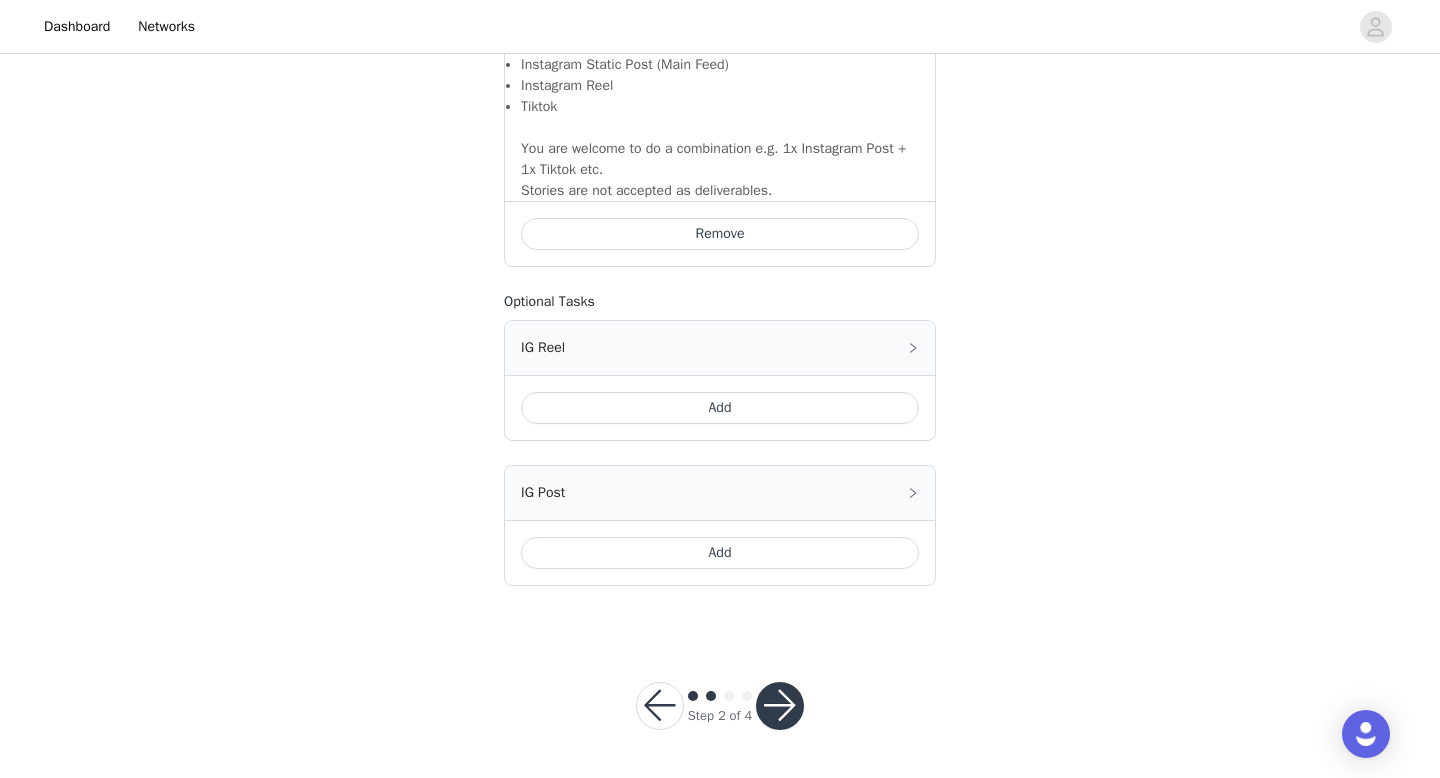 click at bounding box center [780, 706] 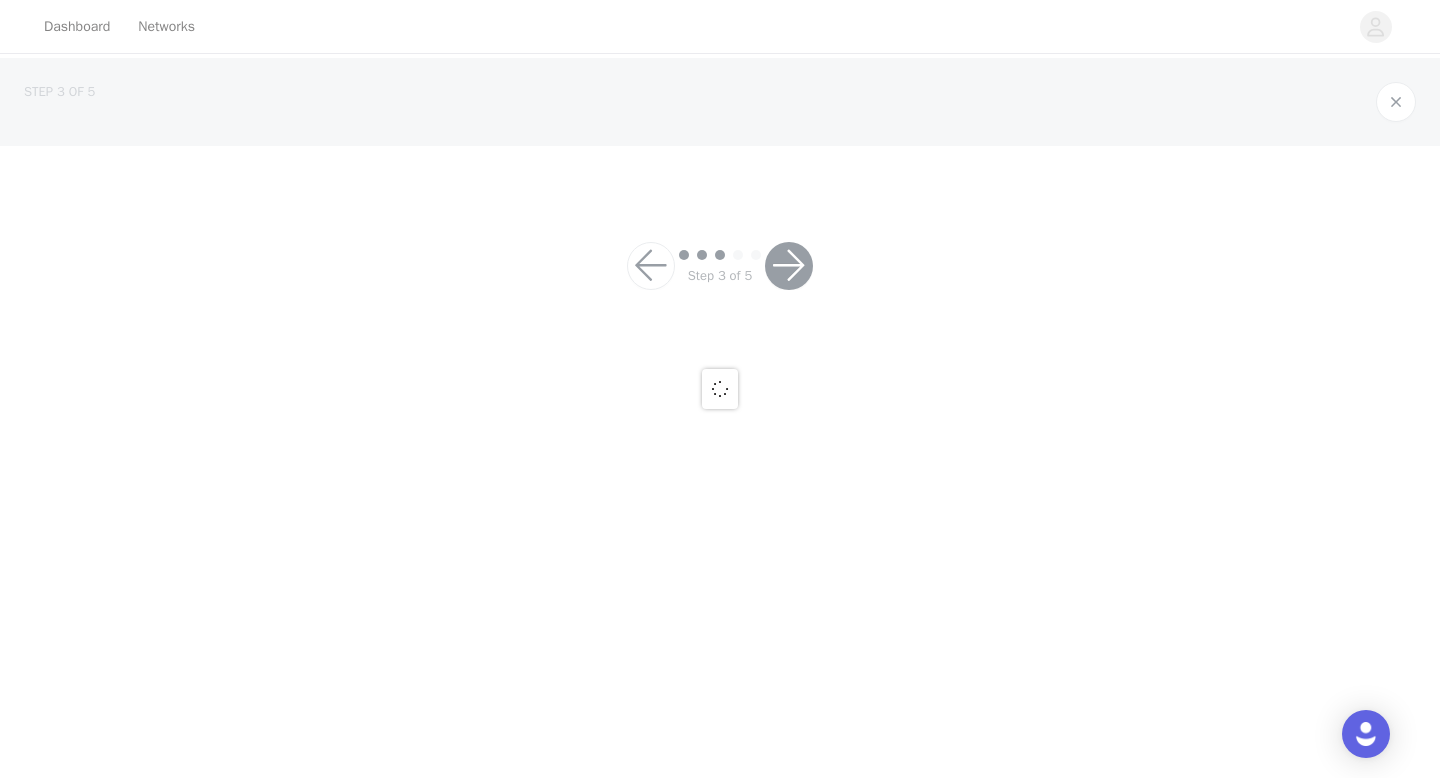 scroll, scrollTop: 0, scrollLeft: 0, axis: both 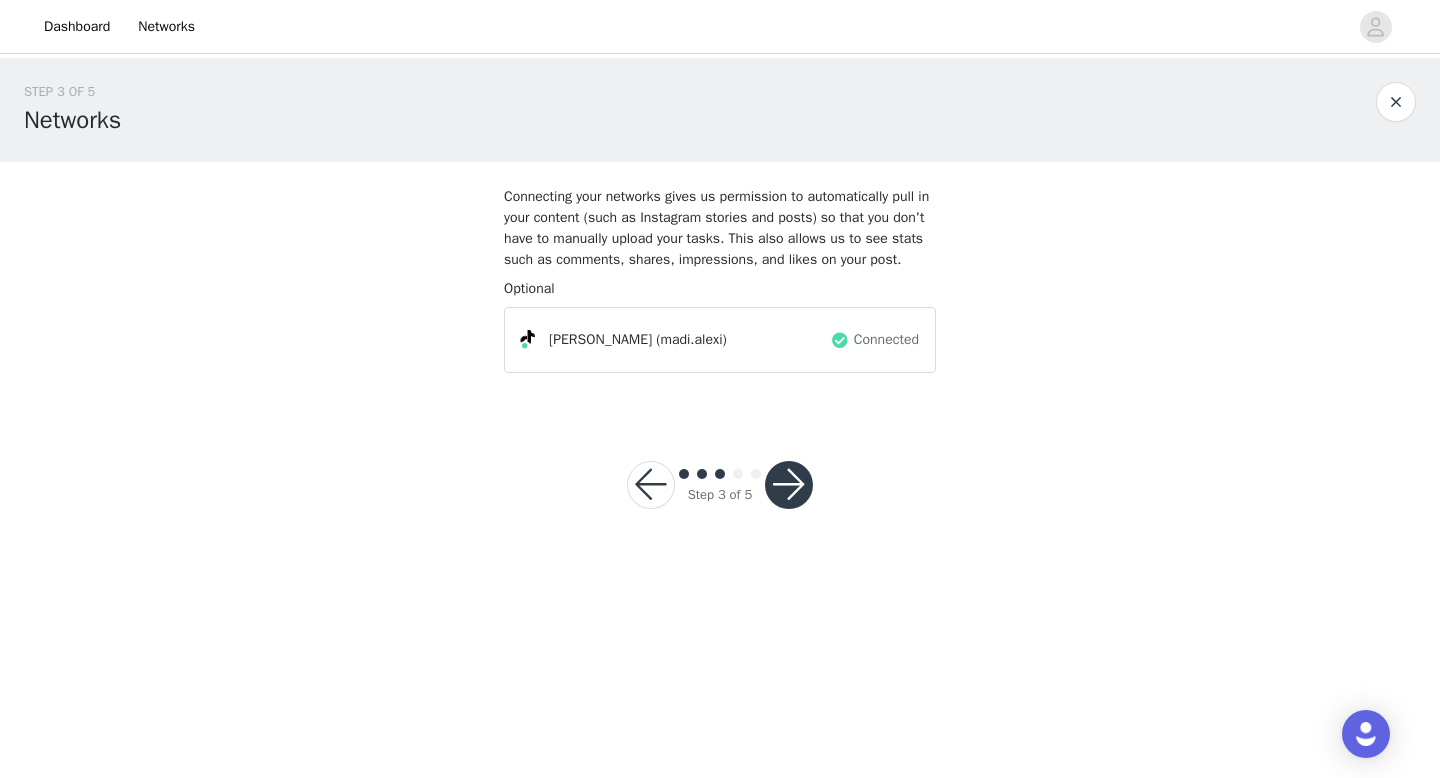 click at bounding box center (789, 485) 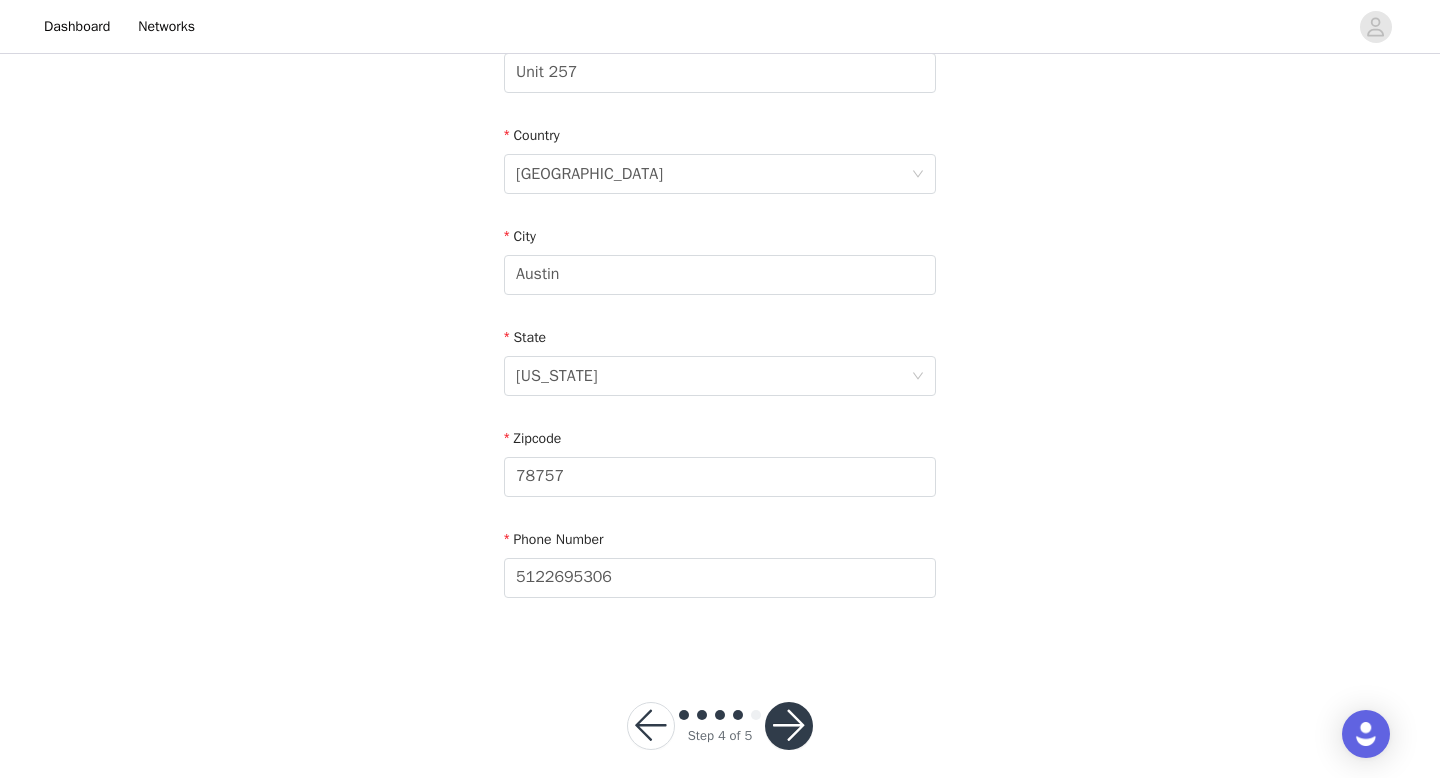 scroll, scrollTop: 585, scrollLeft: 0, axis: vertical 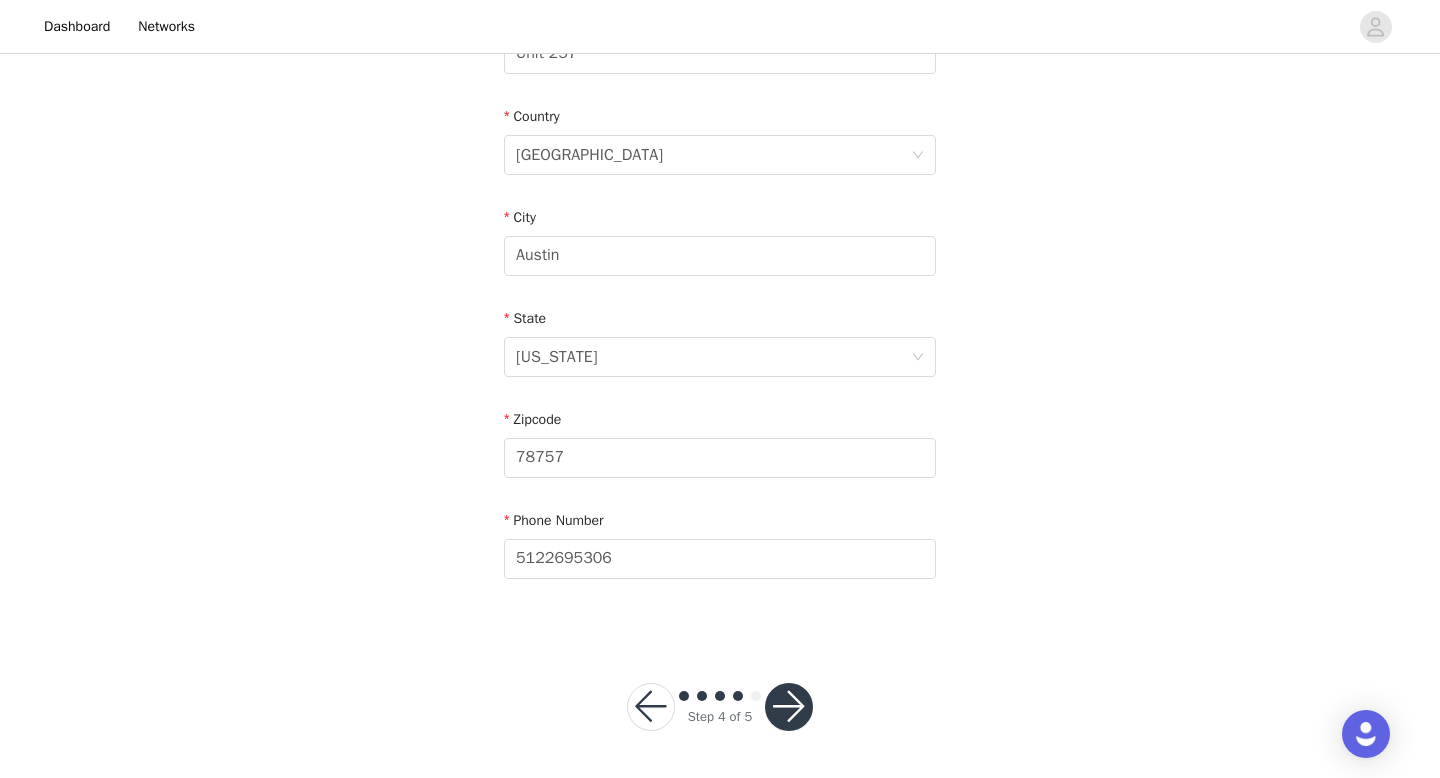 click at bounding box center [789, 707] 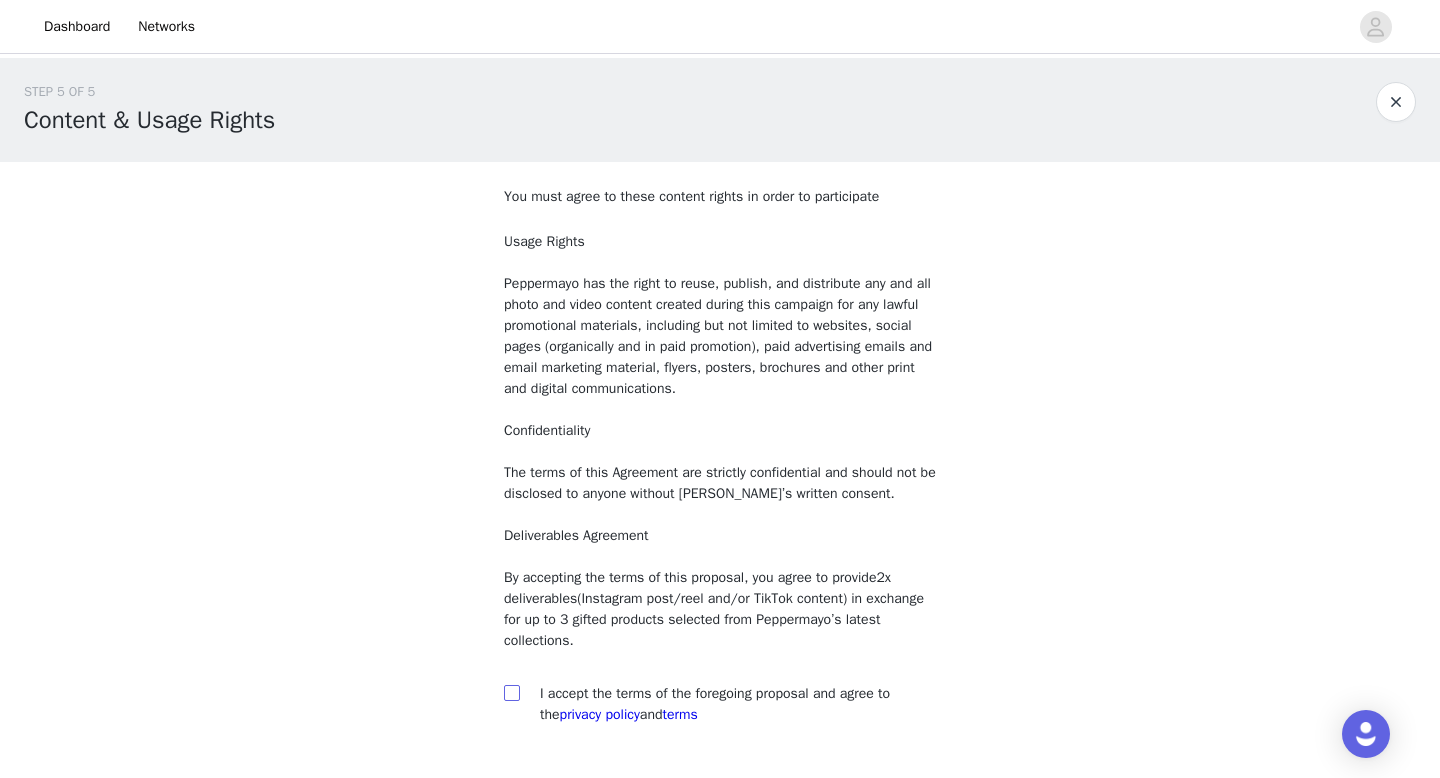 click at bounding box center [511, 692] 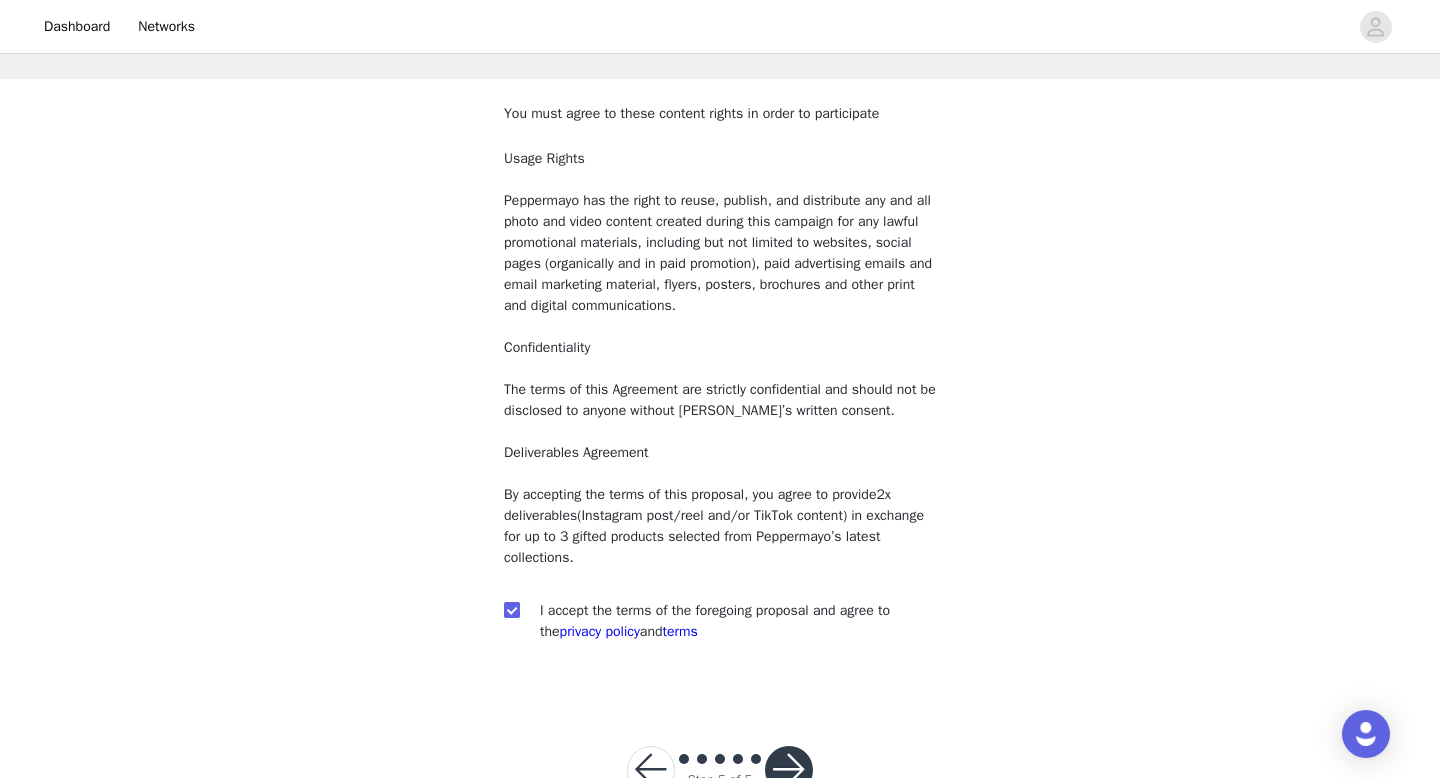 scroll, scrollTop: 146, scrollLeft: 0, axis: vertical 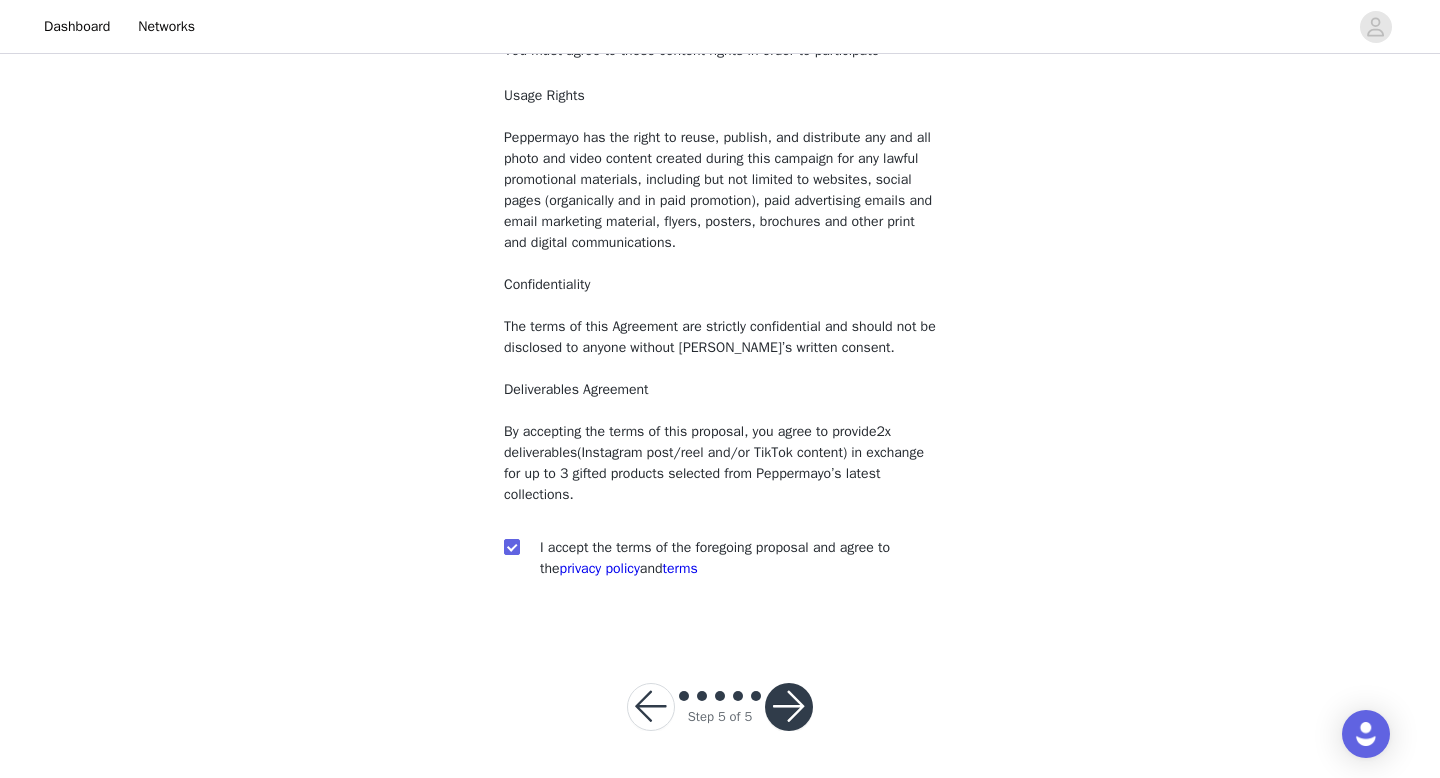 click at bounding box center [789, 707] 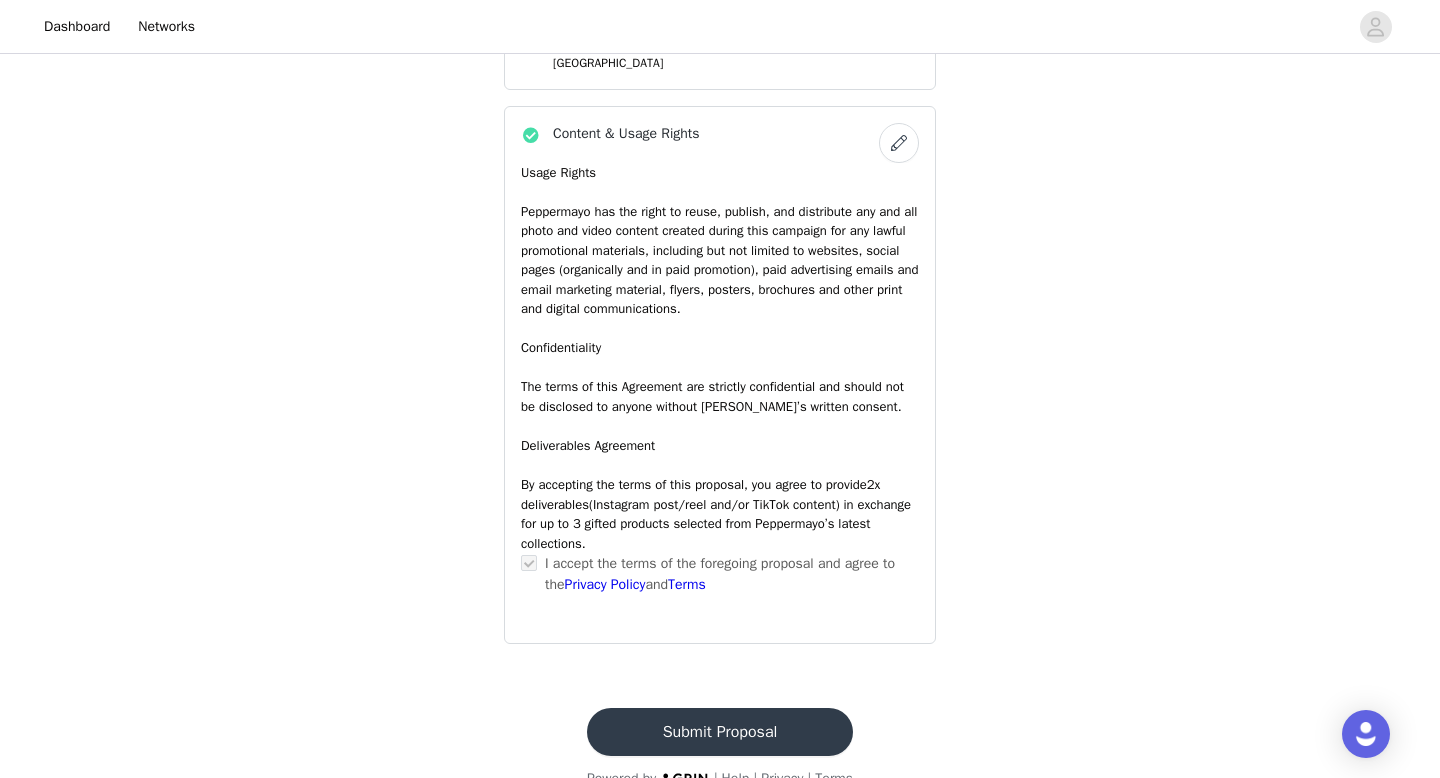 scroll, scrollTop: 1622, scrollLeft: 0, axis: vertical 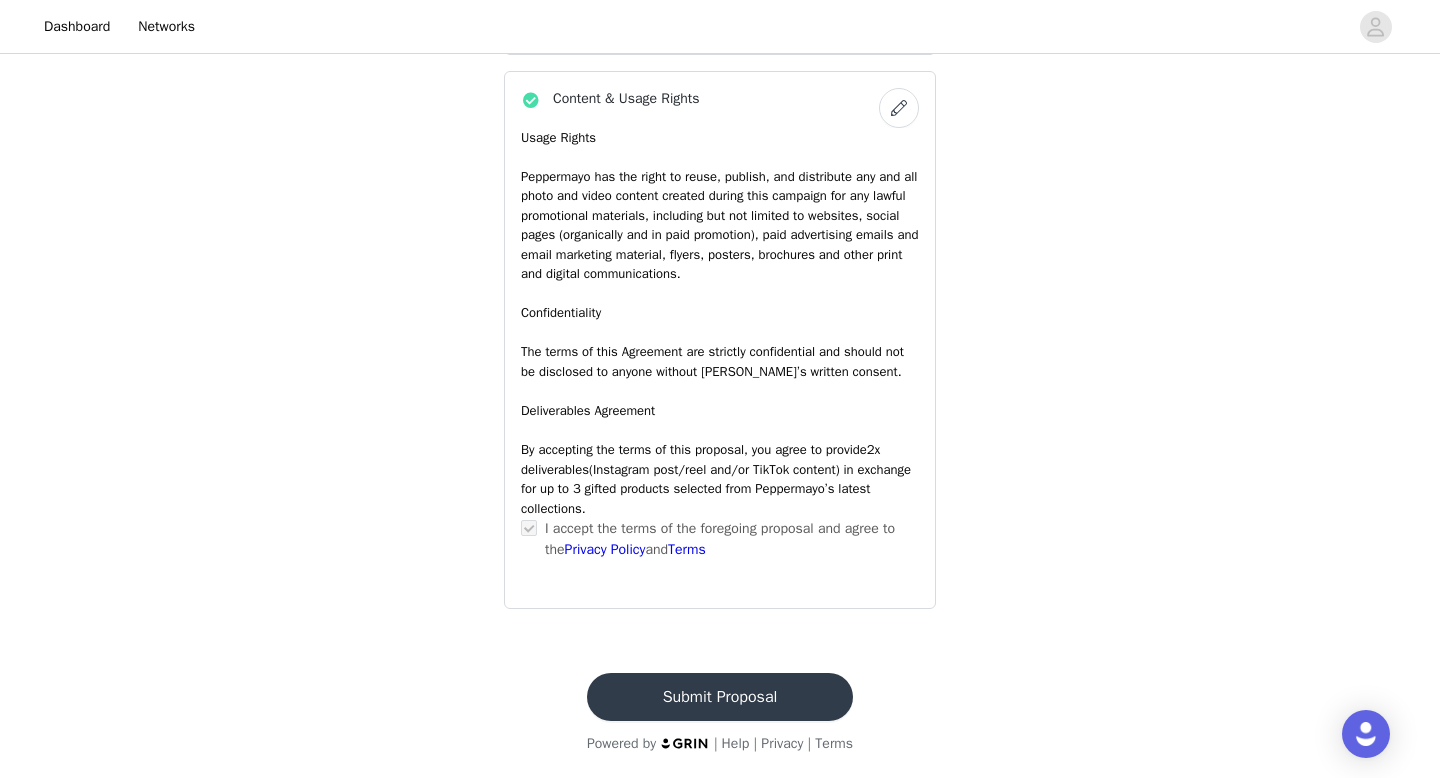 click on "Submit Proposal" at bounding box center (720, 697) 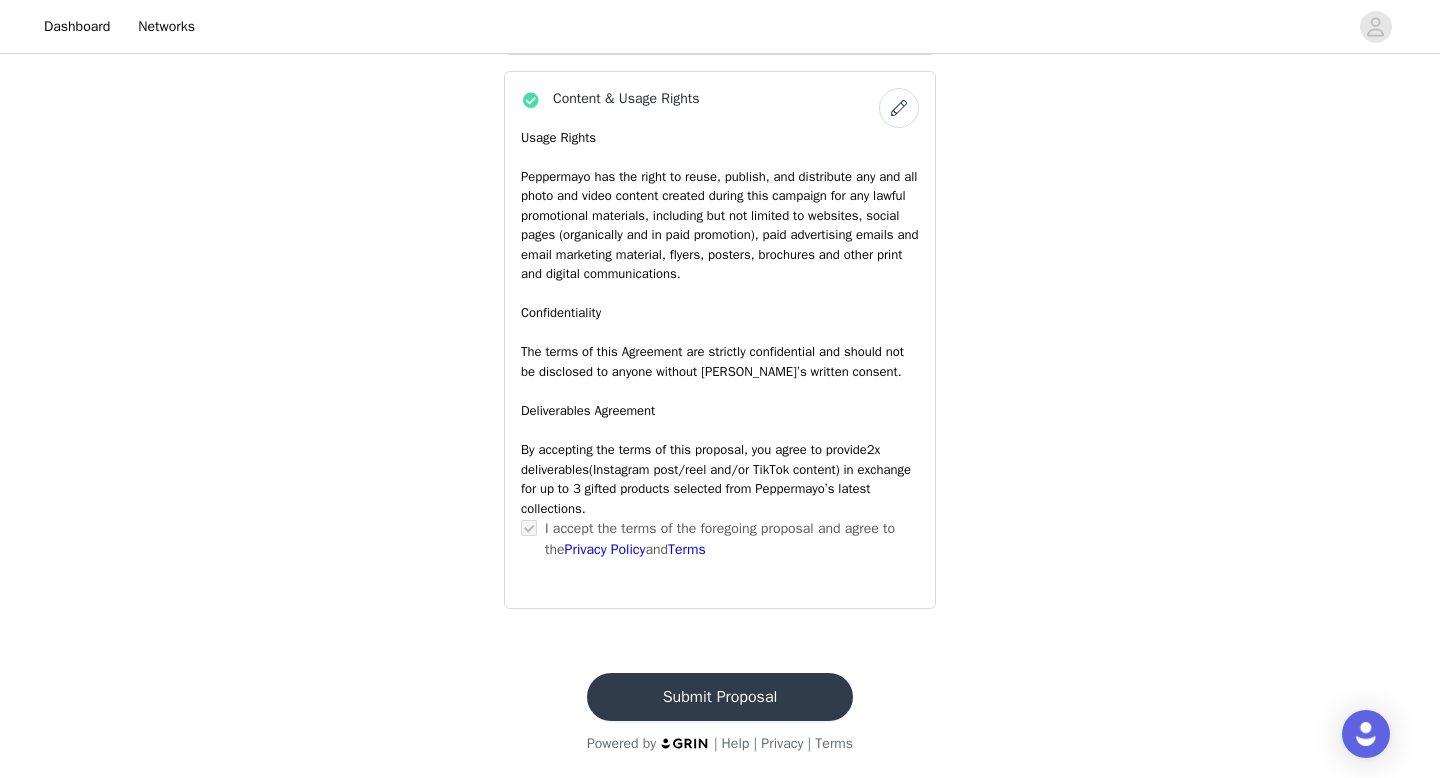 scroll, scrollTop: 0, scrollLeft: 0, axis: both 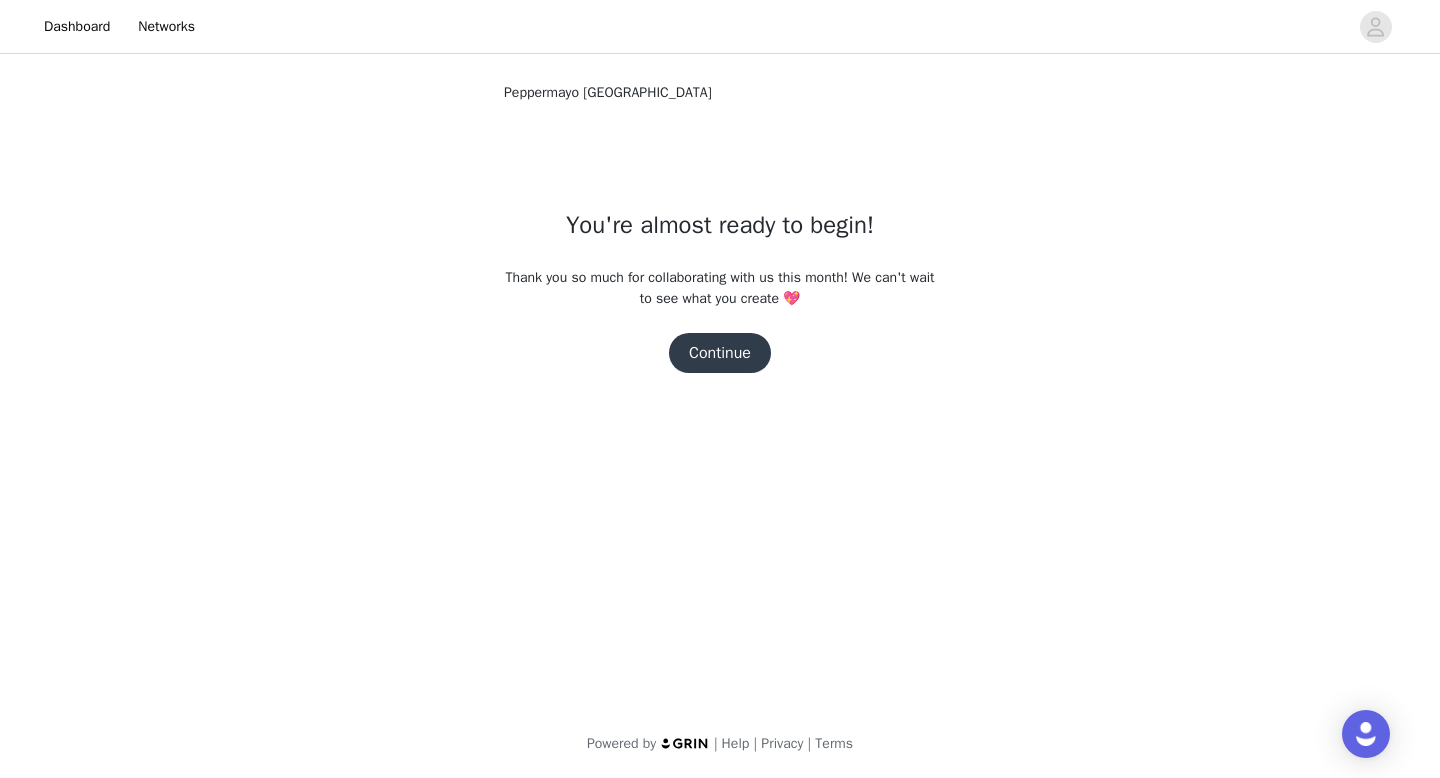 click on "Continue" at bounding box center (720, 353) 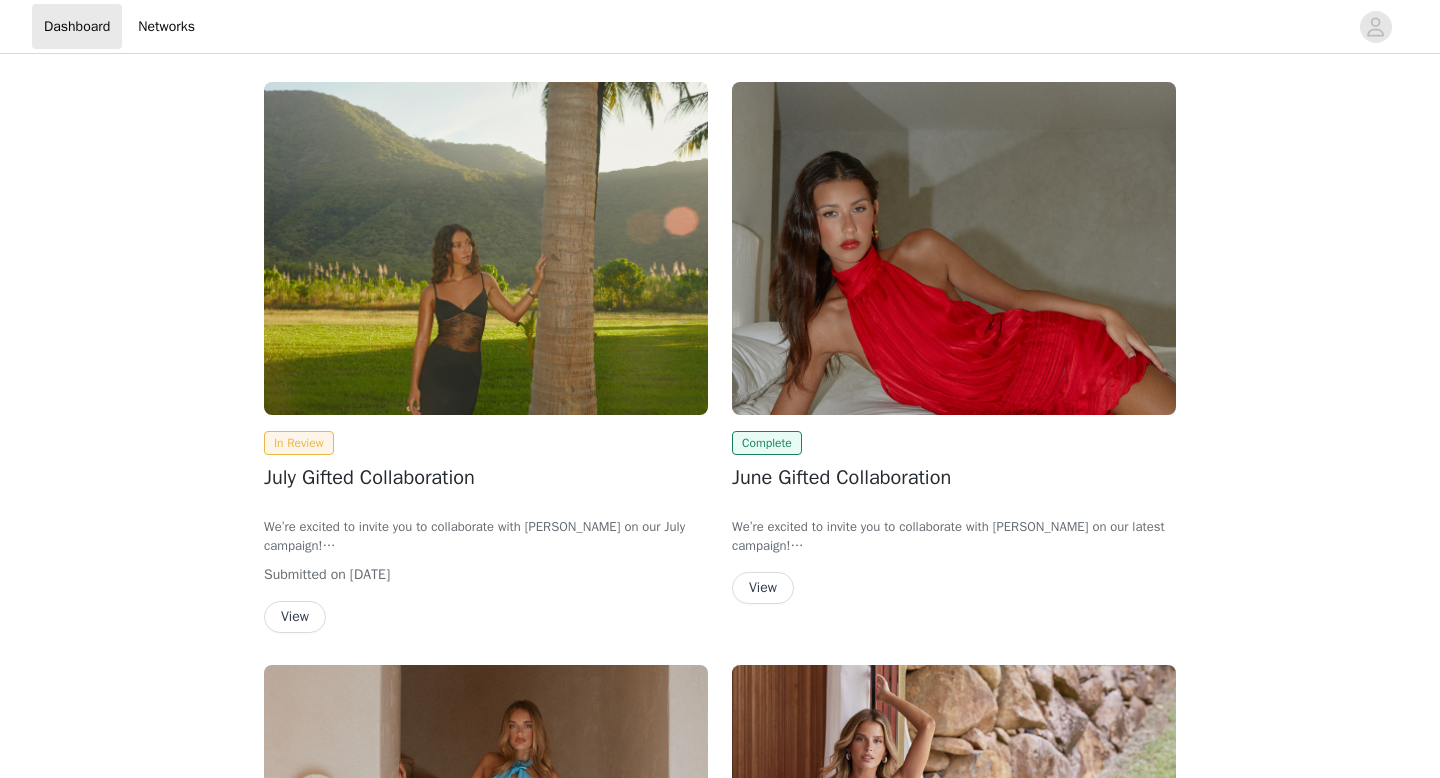 scroll, scrollTop: 0, scrollLeft: 0, axis: both 